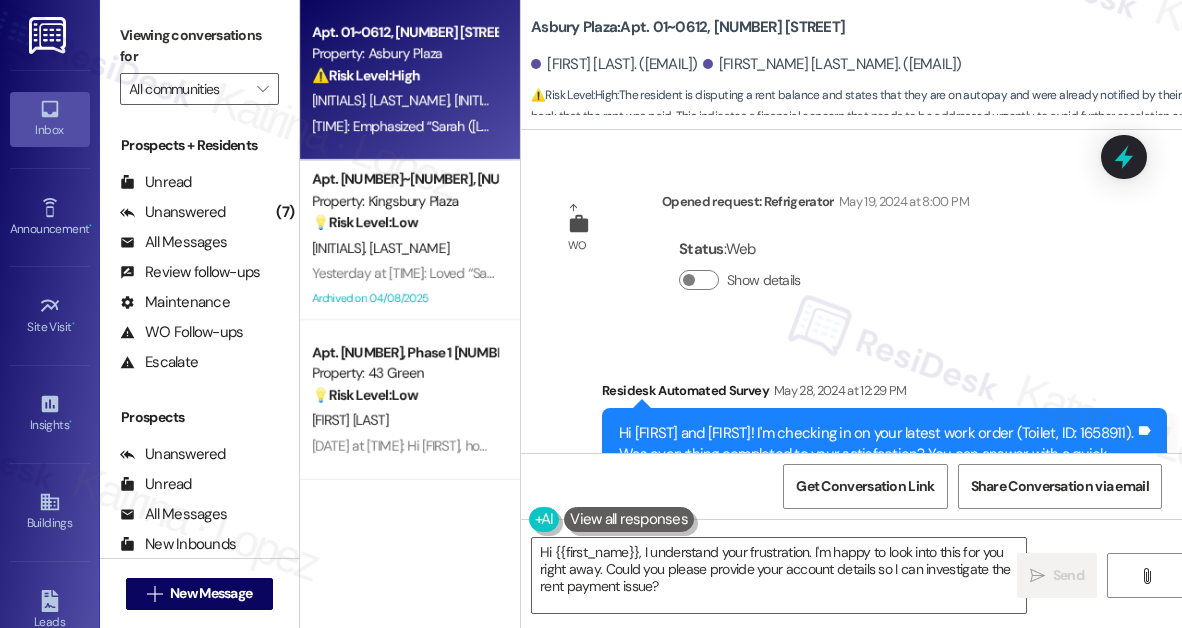 scroll, scrollTop: 0, scrollLeft: 0, axis: both 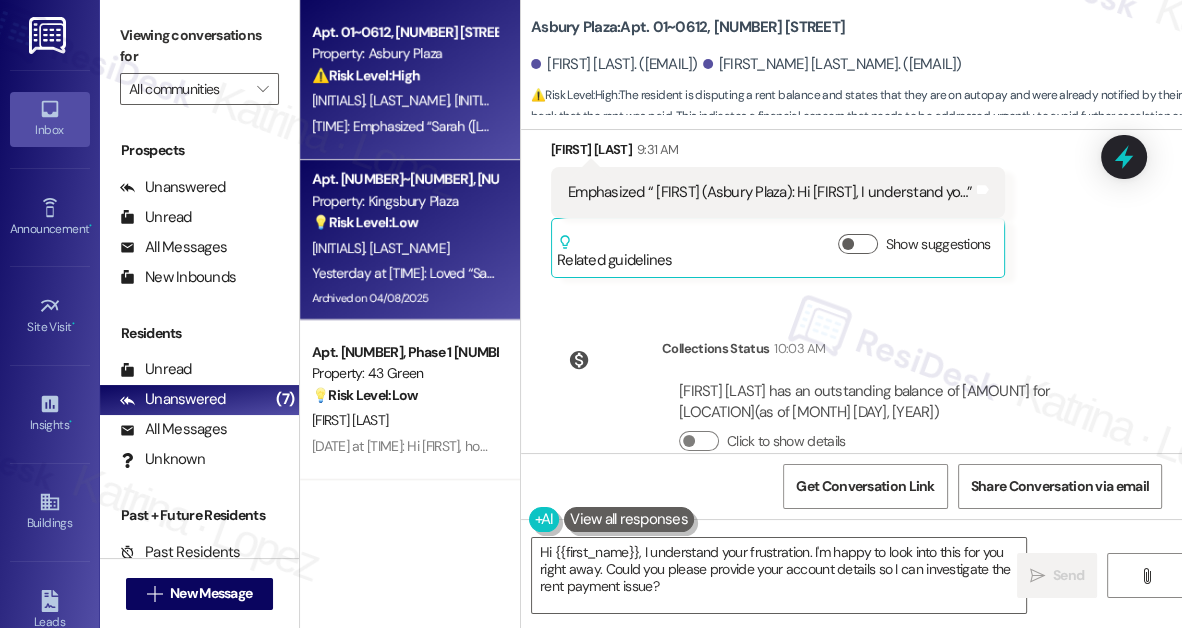 click on "Archived on 04/08/2025" at bounding box center [404, 298] 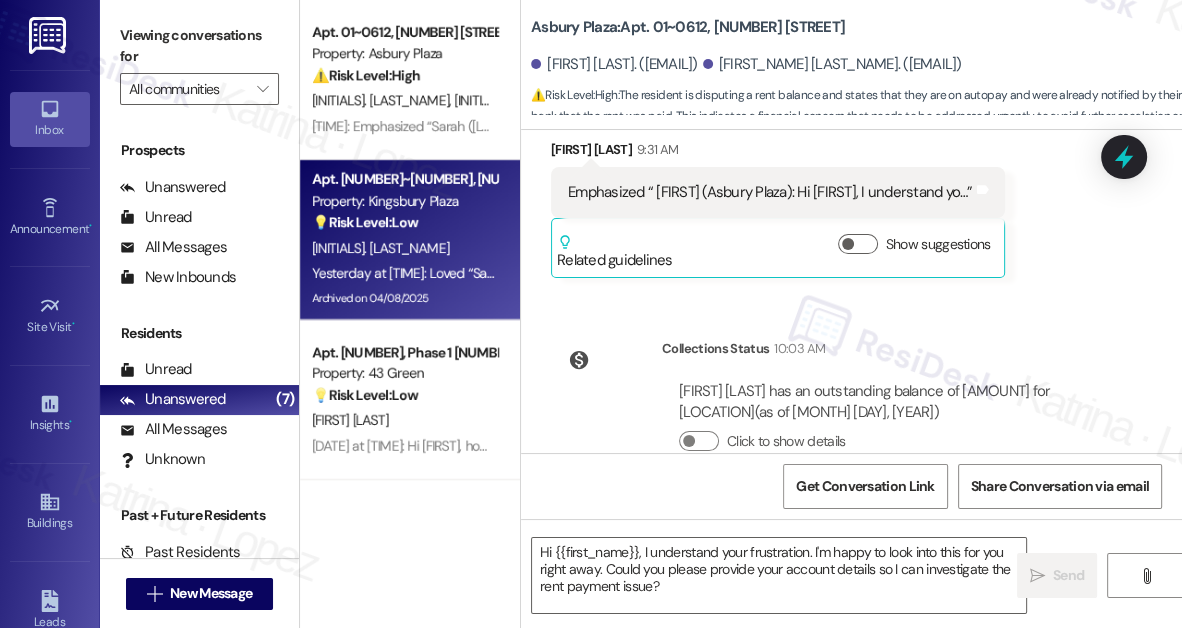 type on "Fetching suggested responses. Please feel free to read through the conversation in the meantime." 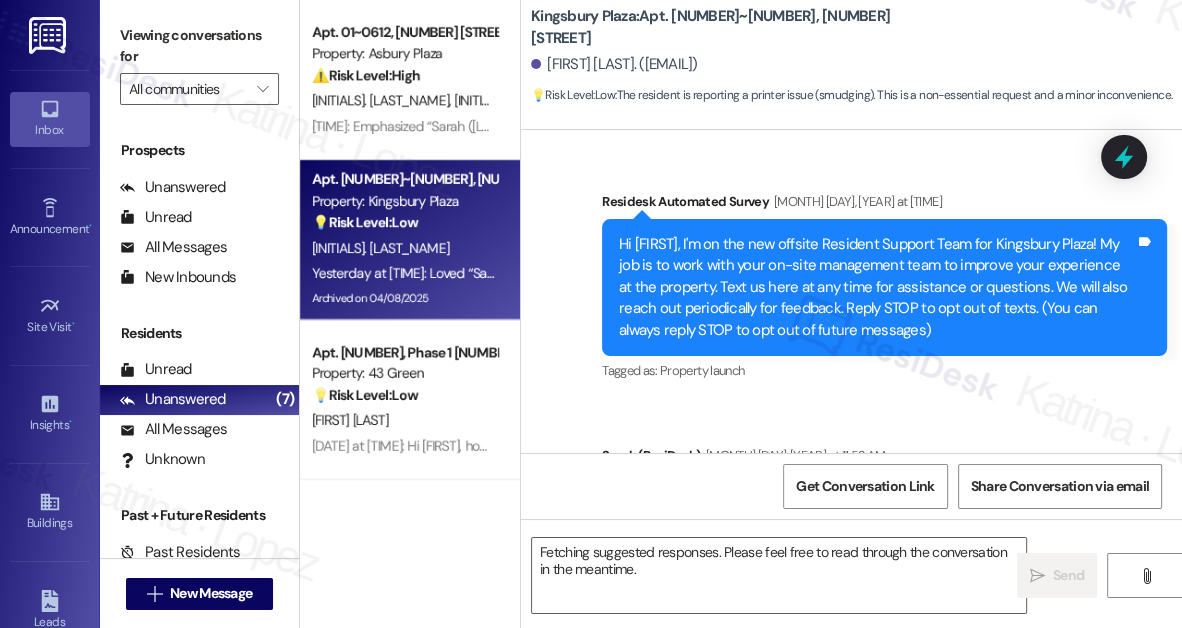 scroll, scrollTop: 19950, scrollLeft: 0, axis: vertical 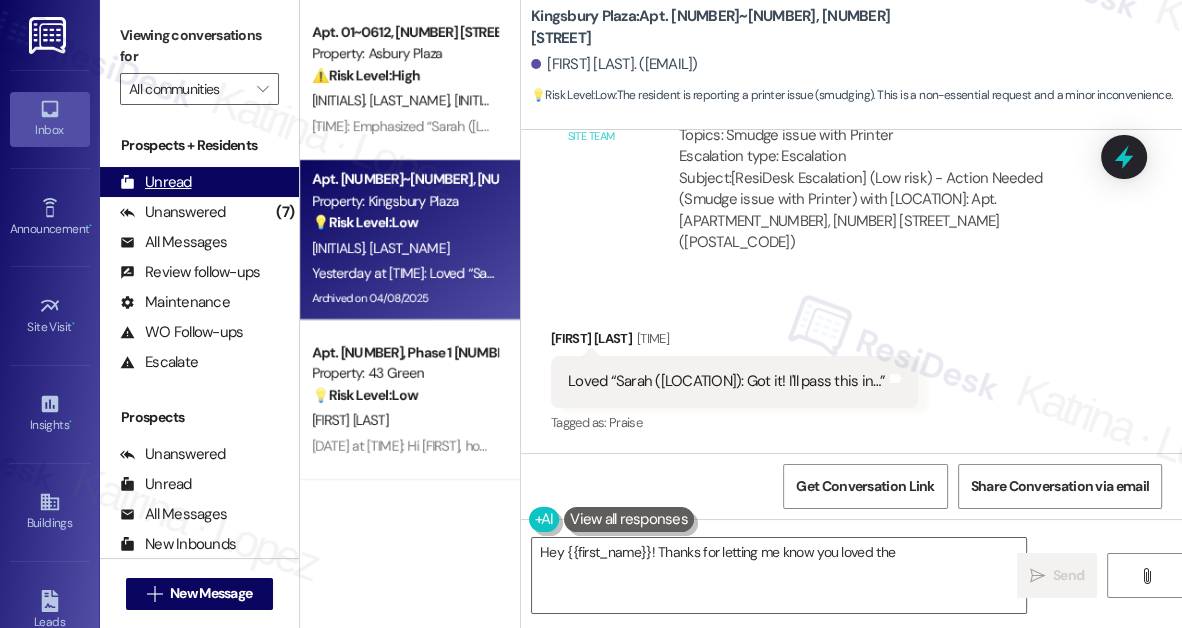 click on "Unread (0)" at bounding box center [199, 182] 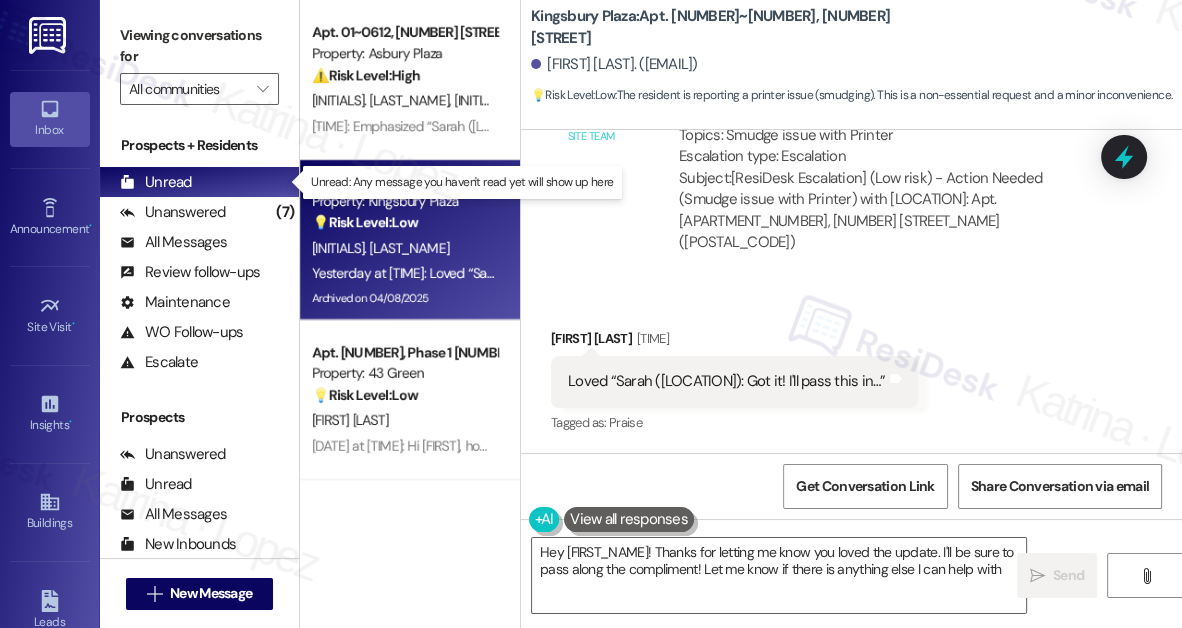 type on "Hey {{first_name}}! Thanks for letting me know you loved the update. I'll be sure to pass along the compliment! Let me know if there is anything else I can help with!" 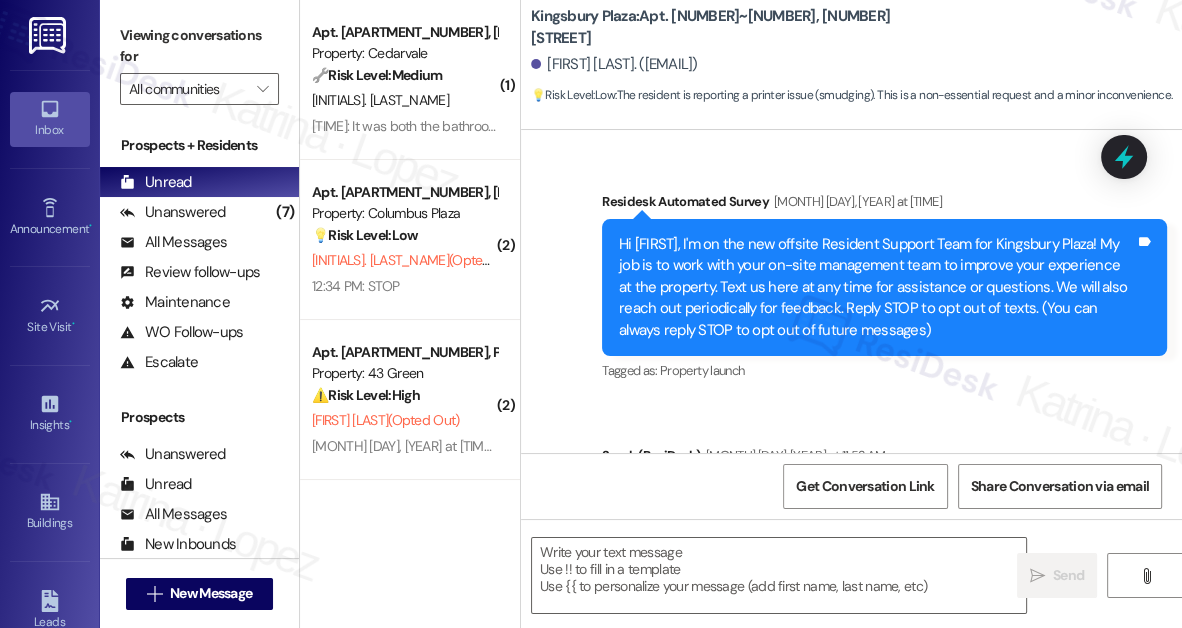 type on "Fetching suggested responses. Please feel free to read through the conversation in the meantime." 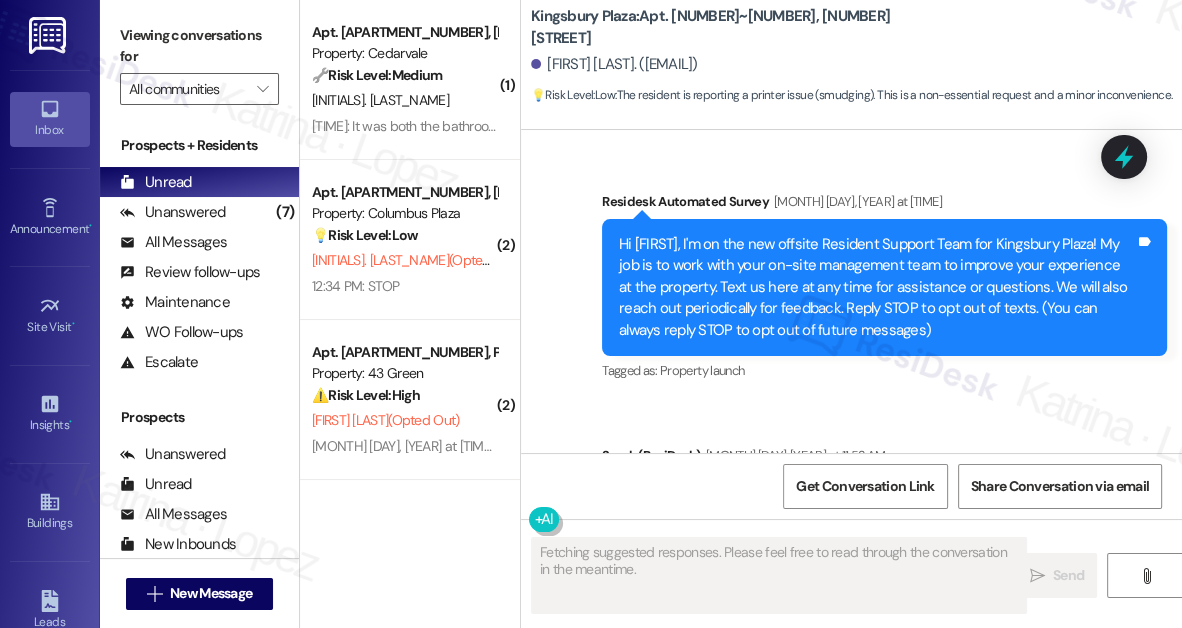 scroll, scrollTop: 19949, scrollLeft: 0, axis: vertical 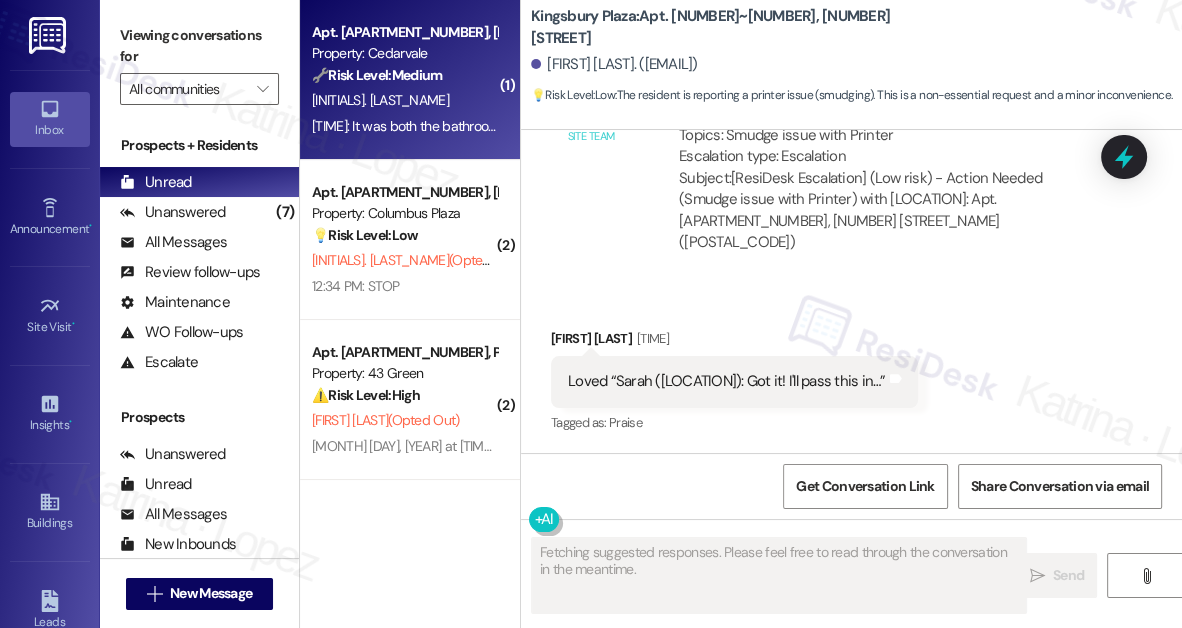 click on "Apt. [APARTMENT_NUMBER], [NUMBER] [STREET_NAME] [PARKWAY]" at bounding box center (404, 32) 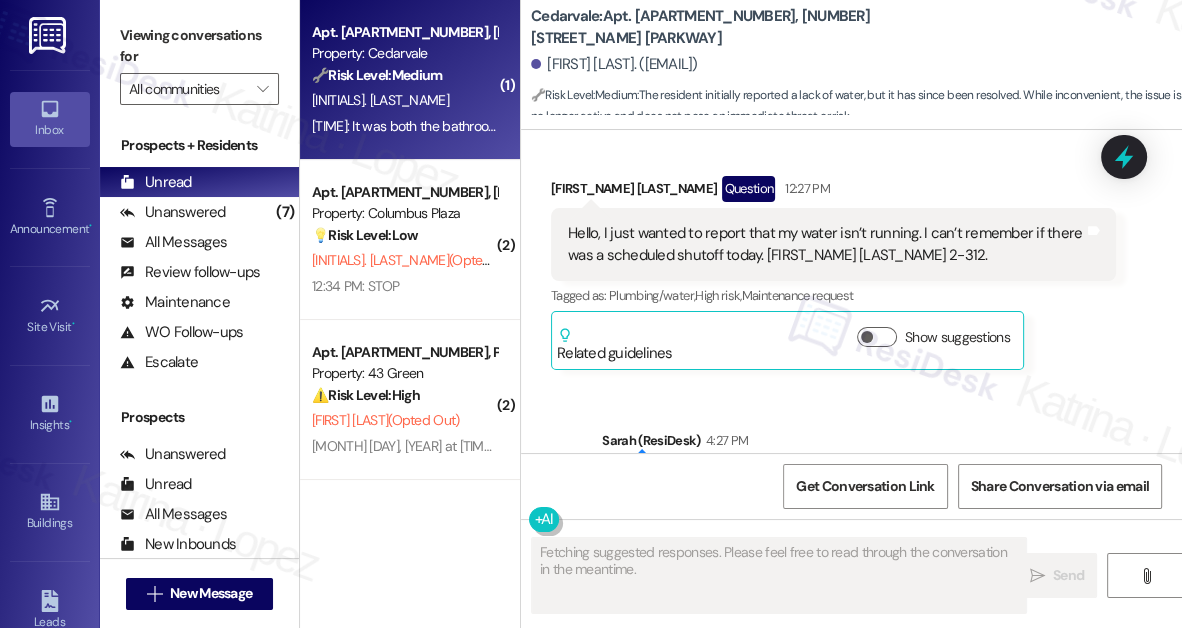 scroll, scrollTop: 1880, scrollLeft: 0, axis: vertical 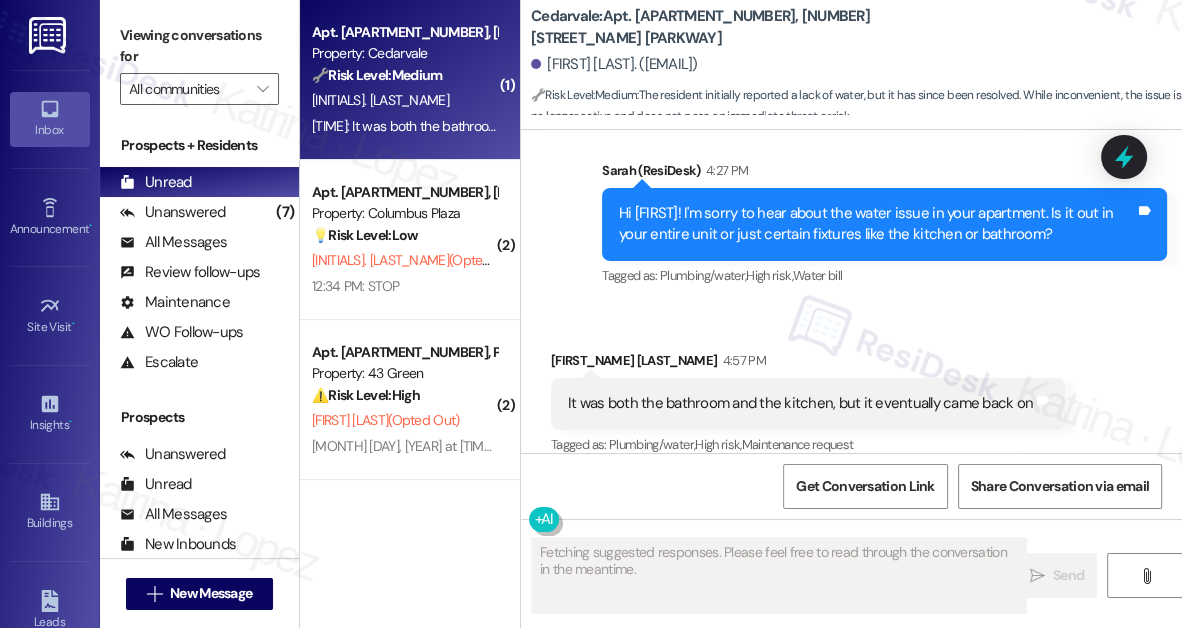 click on "It was both the bathroom and the kitchen, but it eventually came back on" at bounding box center [800, 403] 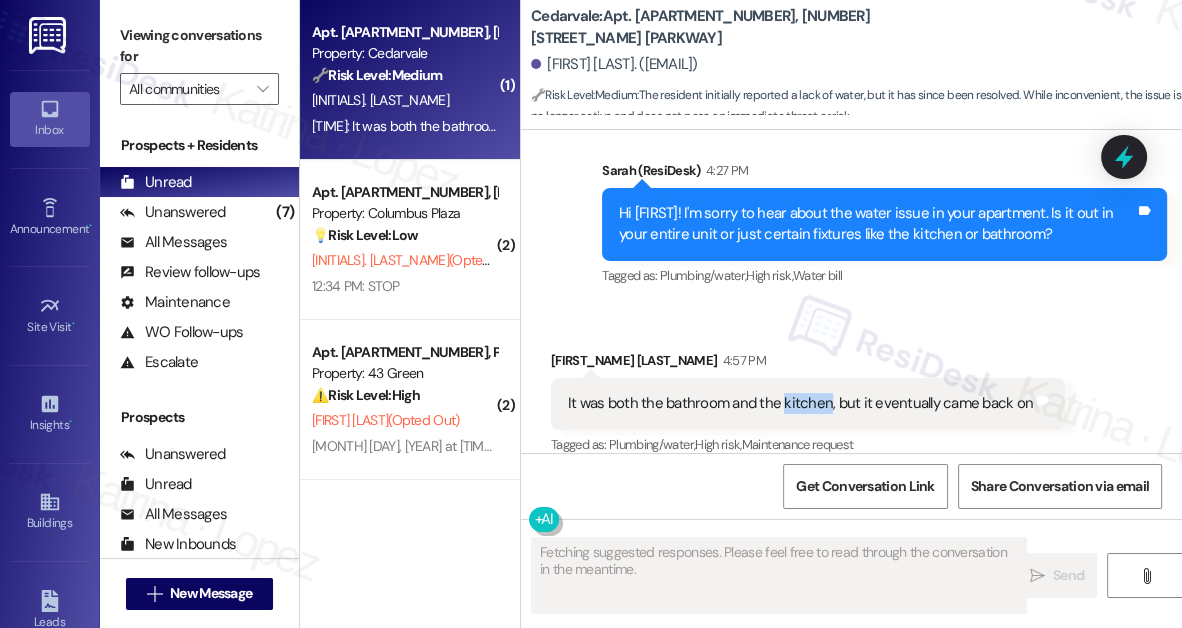 click on "It was both the bathroom and the kitchen, but it eventually came back on" at bounding box center [800, 403] 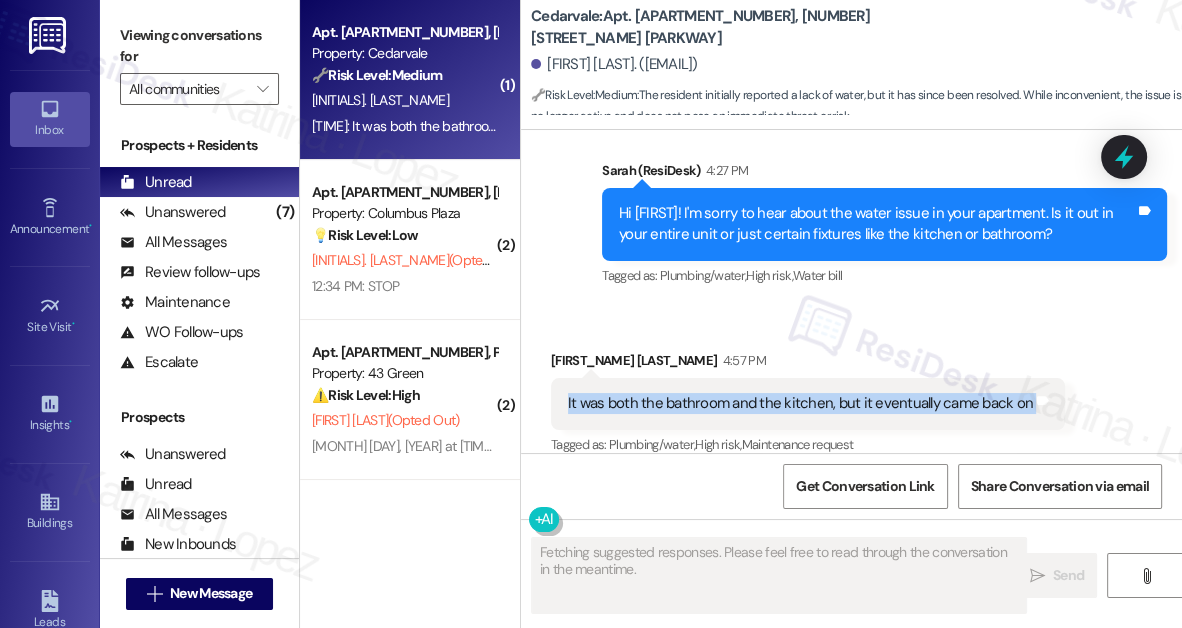 click on "It was both the bathroom and the kitchen, but it eventually came back on" at bounding box center (800, 403) 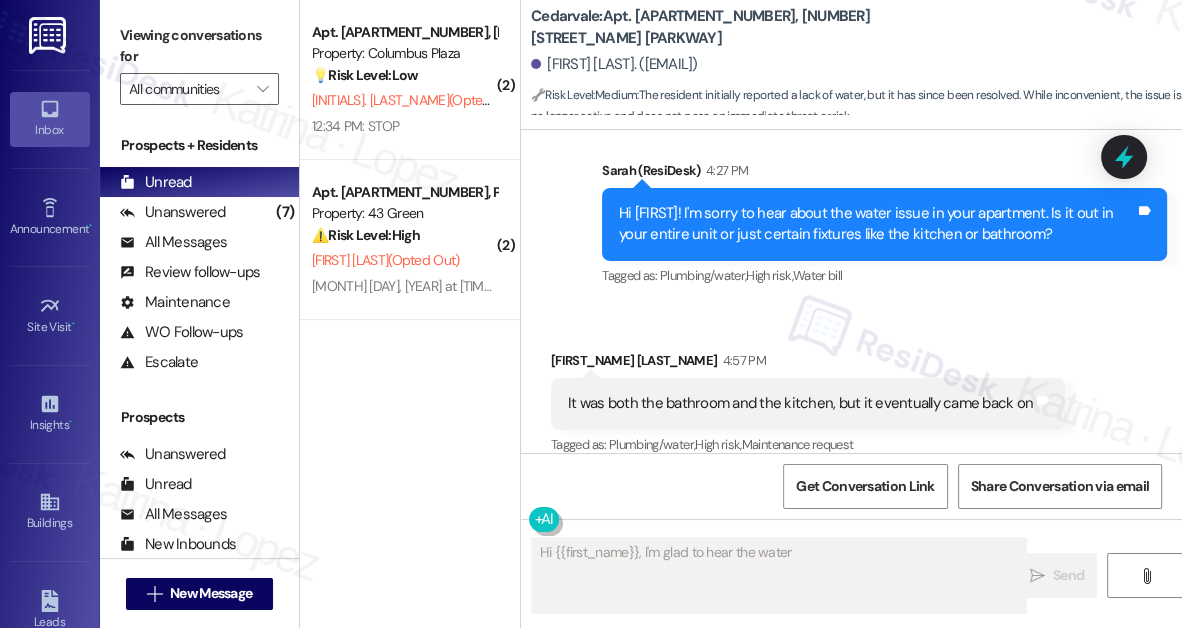 click on "Hi [FIRST]! I'm sorry to hear about the water issue in your apartment. Is it out in your entire unit or just certain fixtures like the kitchen or bathroom?" at bounding box center (877, 224) 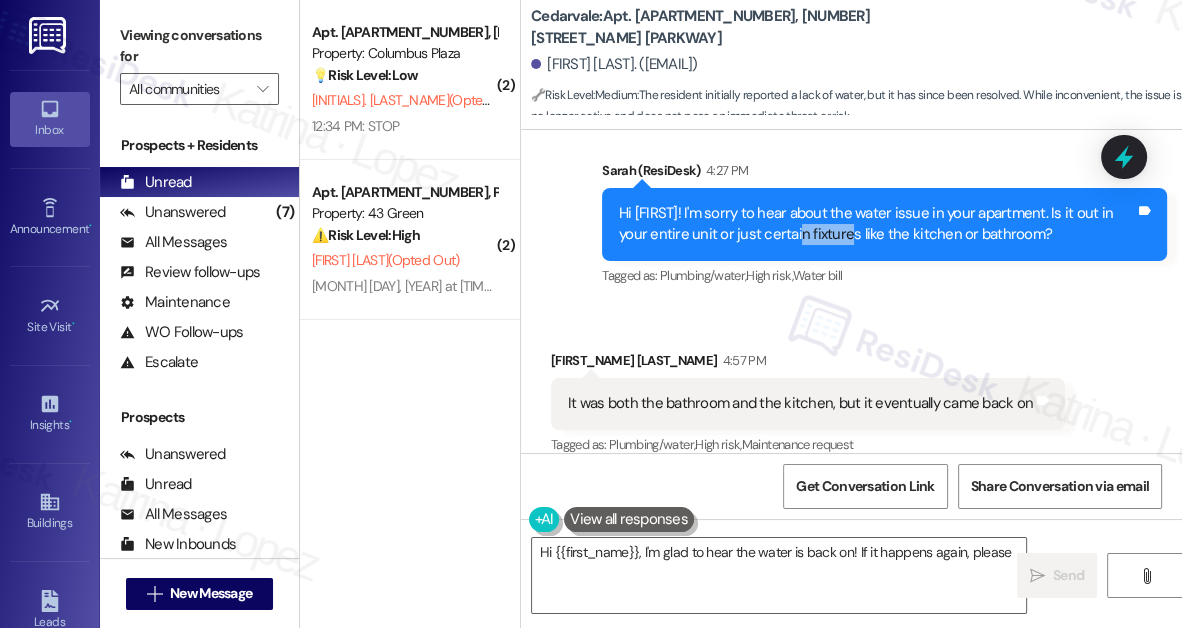 click on "Hi [FIRST]! I'm sorry to hear about the water issue in your apartment. Is it out in your entire unit or just certain fixtures like the kitchen or bathroom?" at bounding box center (877, 224) 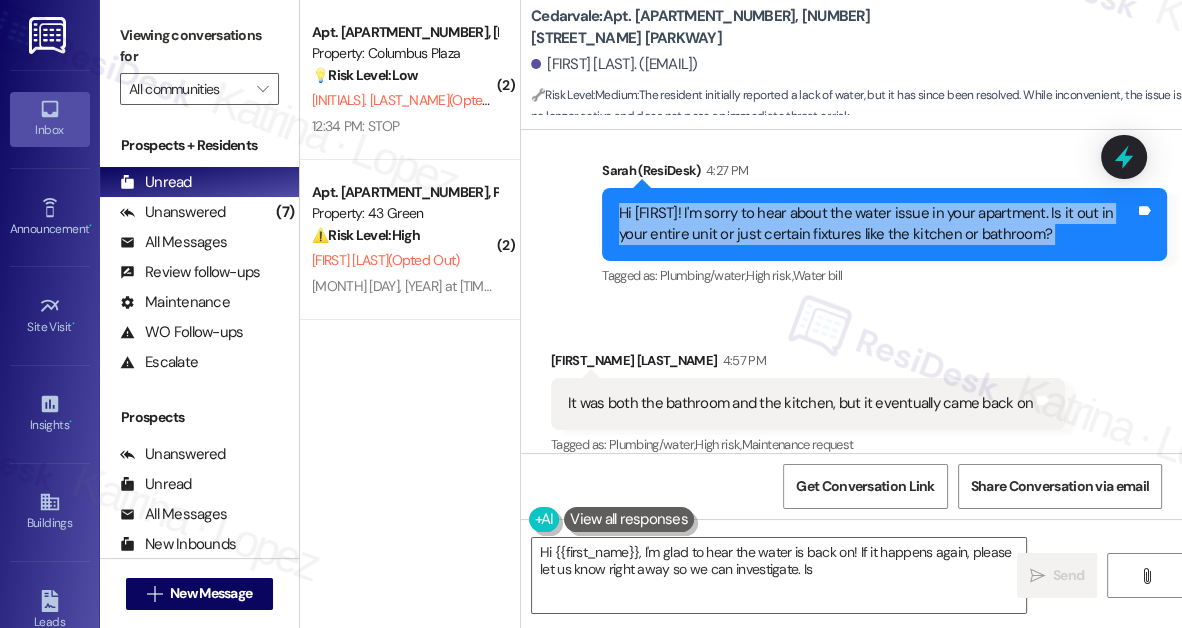 click on "Hi [FIRST]! I'm sorry to hear about the water issue in your apartment. Is it out in your entire unit or just certain fixtures like the kitchen or bathroom?" at bounding box center (877, 224) 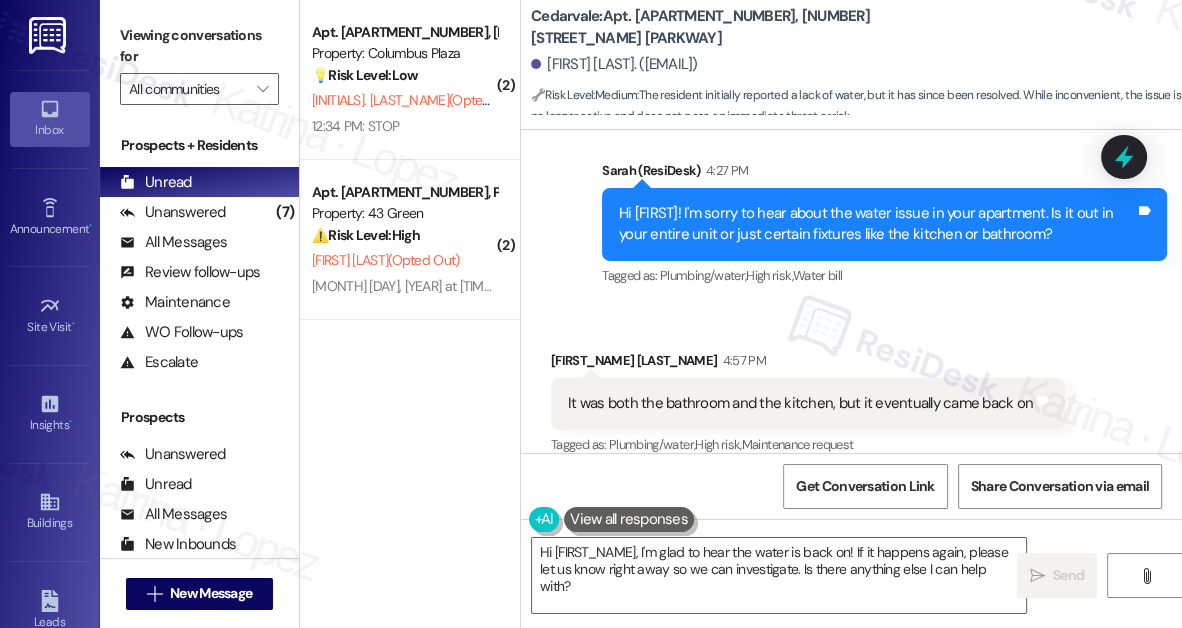 click on "It was both the bathroom and the kitchen, but it eventually came back on" at bounding box center (800, 403) 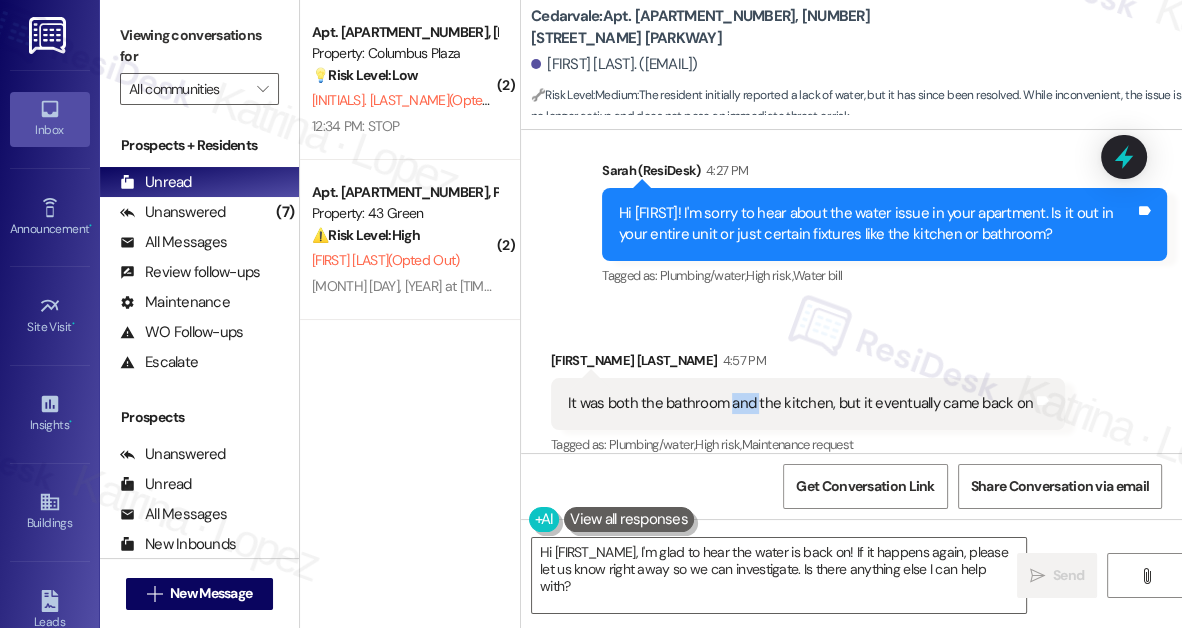click on "It was both the bathroom and the kitchen, but it eventually came back on" at bounding box center (800, 403) 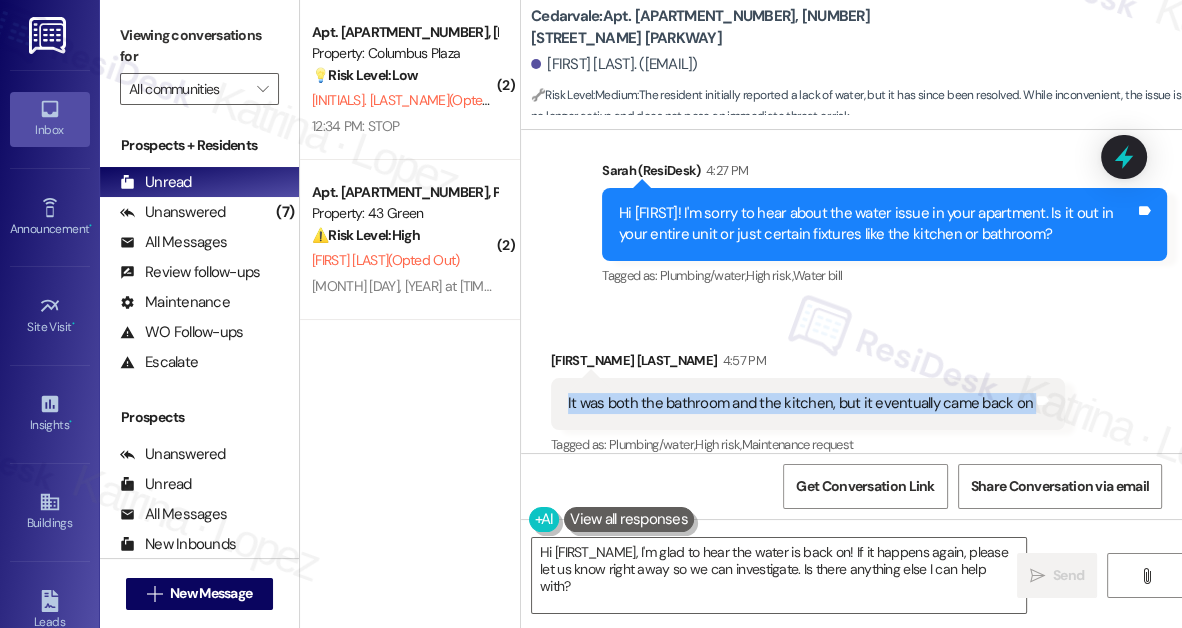 click on "It was both the bathroom and the kitchen, but it eventually came back on" at bounding box center [800, 403] 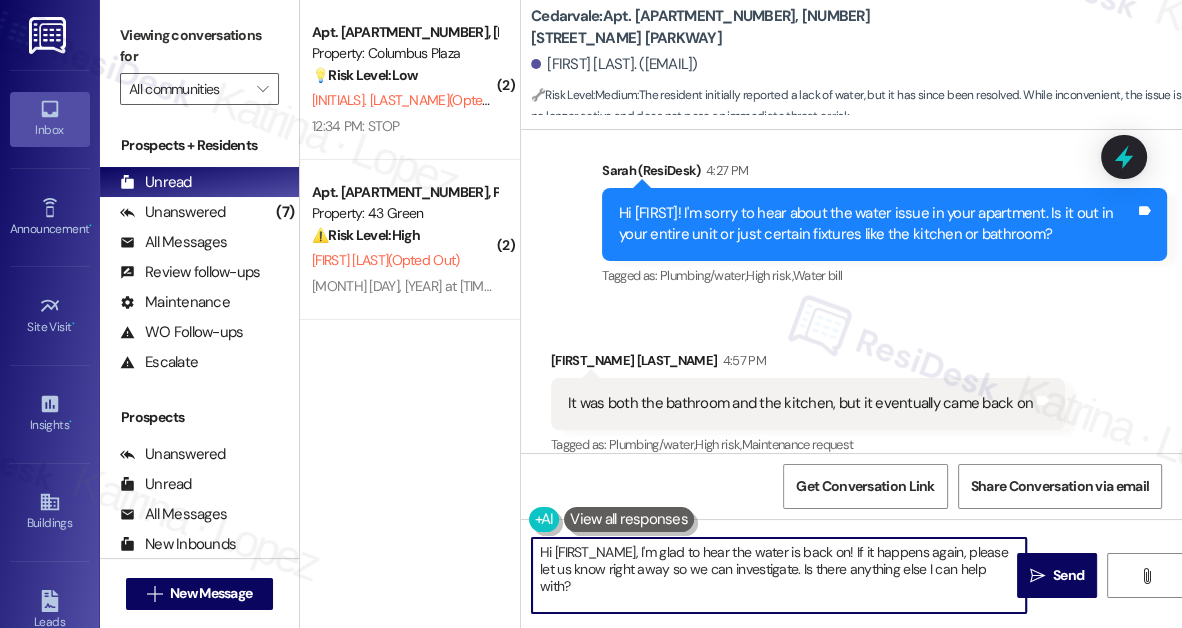 drag, startPoint x: 661, startPoint y: 553, endPoint x: 461, endPoint y: 535, distance: 200.80836 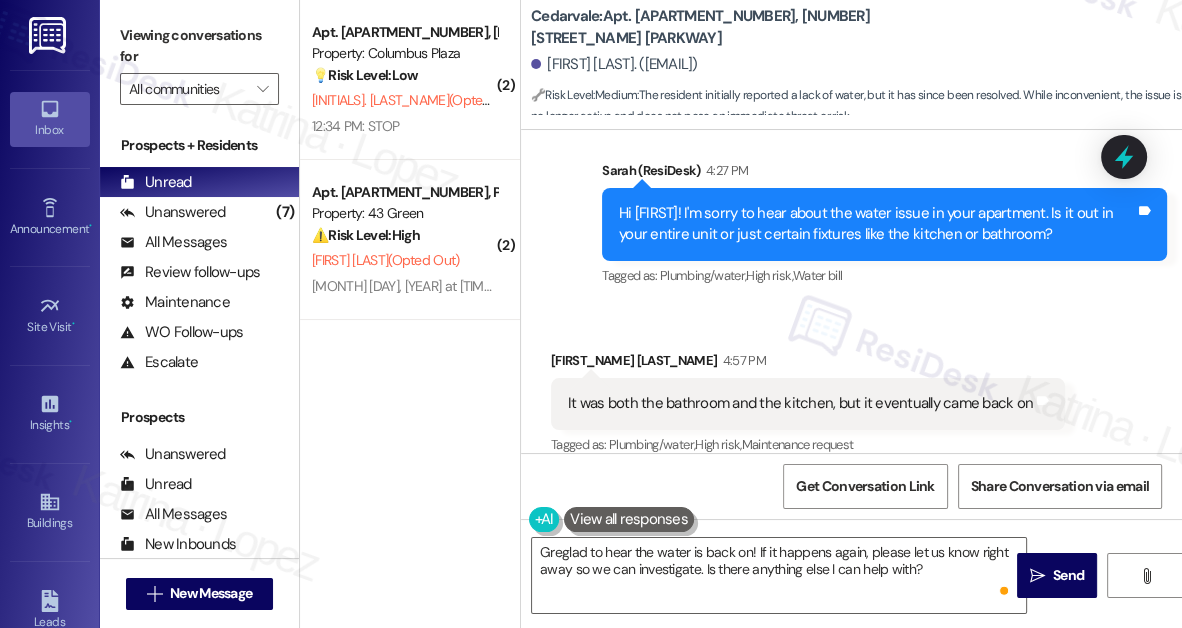 click on "( 2 ) Apt. 01~2704, [NUMBER] [STREET] Property: Columbus Plaza 💡  Risk Level:  Low The resident replied 'STOP' to opt out of future messages. This is a customer satisfaction issue, but not urgent. [INITIALS]. [LASTNAME]  (Opted Out) [INITIALS]. [LASTNAME]  (Opted Out) 12:34 PM: STOP 12:34 PM: STOP ( 2 ) Apt. 611, Phase 2 [NUMBER] [STREET] Ave Property: 43 Green ⚠️  Risk Level:  High The resident replied 'STOP' to a rent reminder, indicating a possible financial concern or dispute. This requires prompt attention to prevent escalation or potential eviction proceedings. [INITIALS]. [LASTNAME]  (Opted Out) [MONTH] [DAY], [YEAR] at 1:47 PM: Thank you. You will no longer receive texts from this thread. Please reply with 'UNSTOP' (all capital letters) or let your building know if you want to opt back in [MONTH] [DAY], [YEAR] at 1:47 PM: Thank you. You will no longer receive texts from this thread. Please reply with 'UNSTOP' (all capital letters) or let your building know if you want to opt back in" at bounding box center [410, 314] 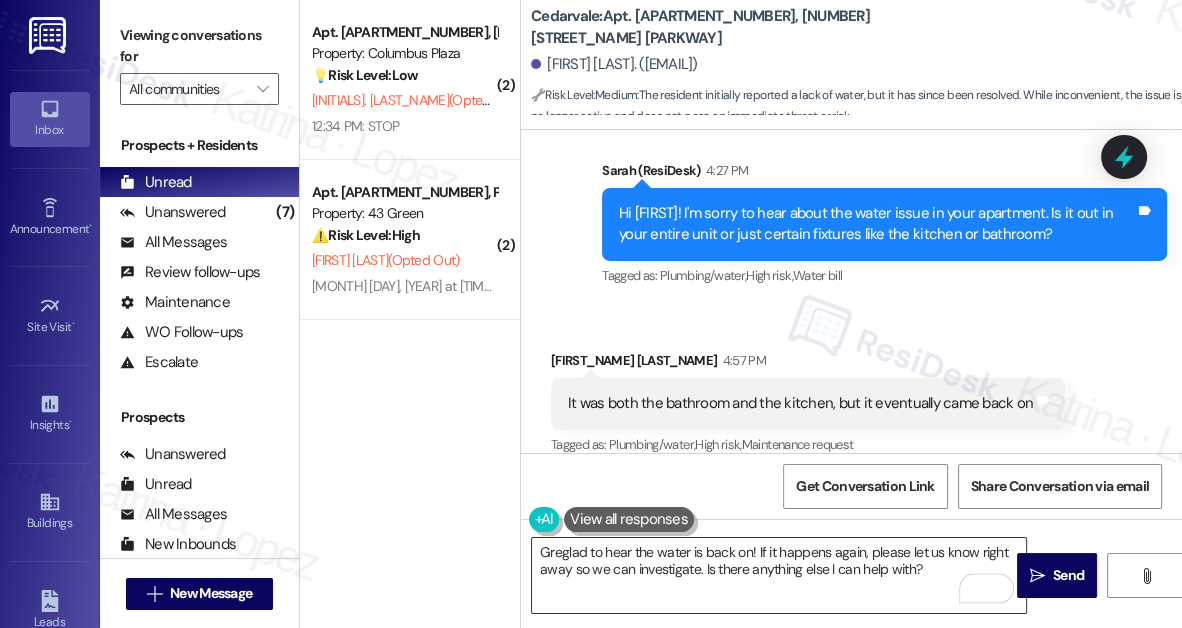 click on "Greglad to hear the water is back on! If it happens again, please let us know right away so we can investigate. Is there anything else I can help with?" at bounding box center [779, 575] 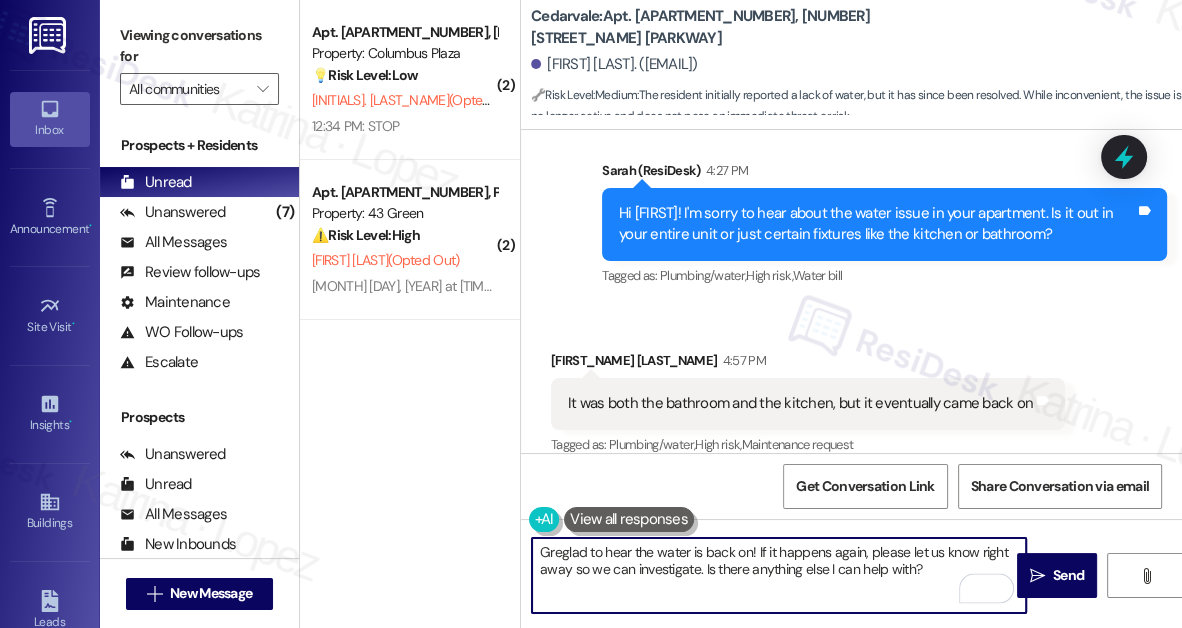click on "Greglad to hear the water is back on! If it happens again, please let us know right away so we can investigate. Is there anything else I can help with?" at bounding box center [779, 575] 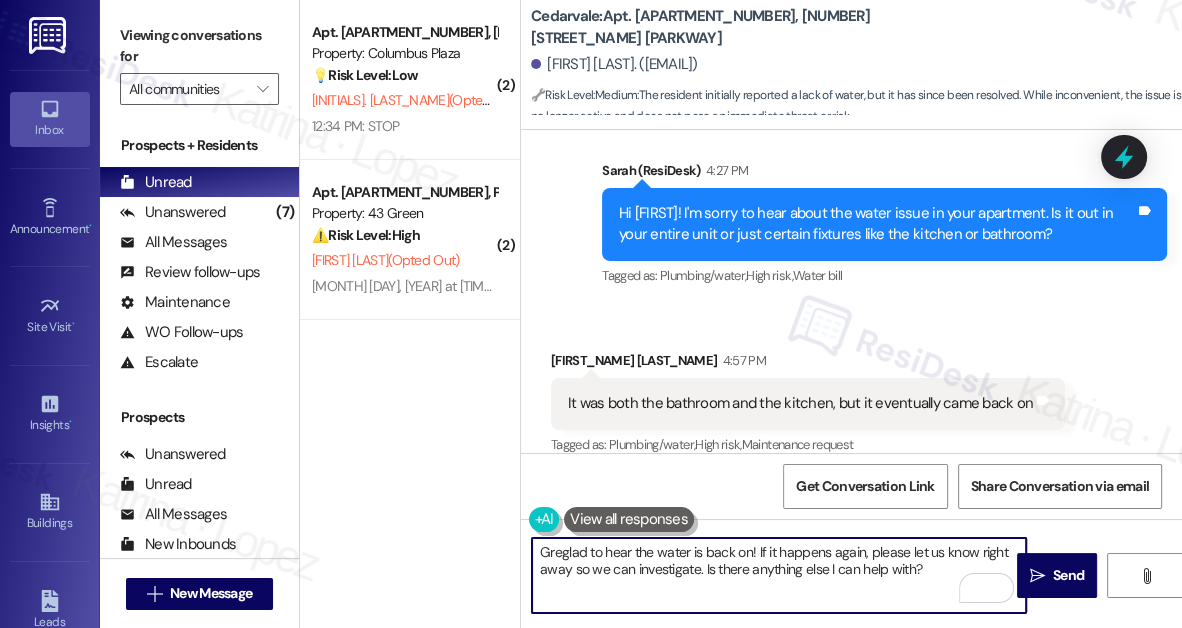 drag, startPoint x: 568, startPoint y: 551, endPoint x: 506, endPoint y: 554, distance: 62.072536 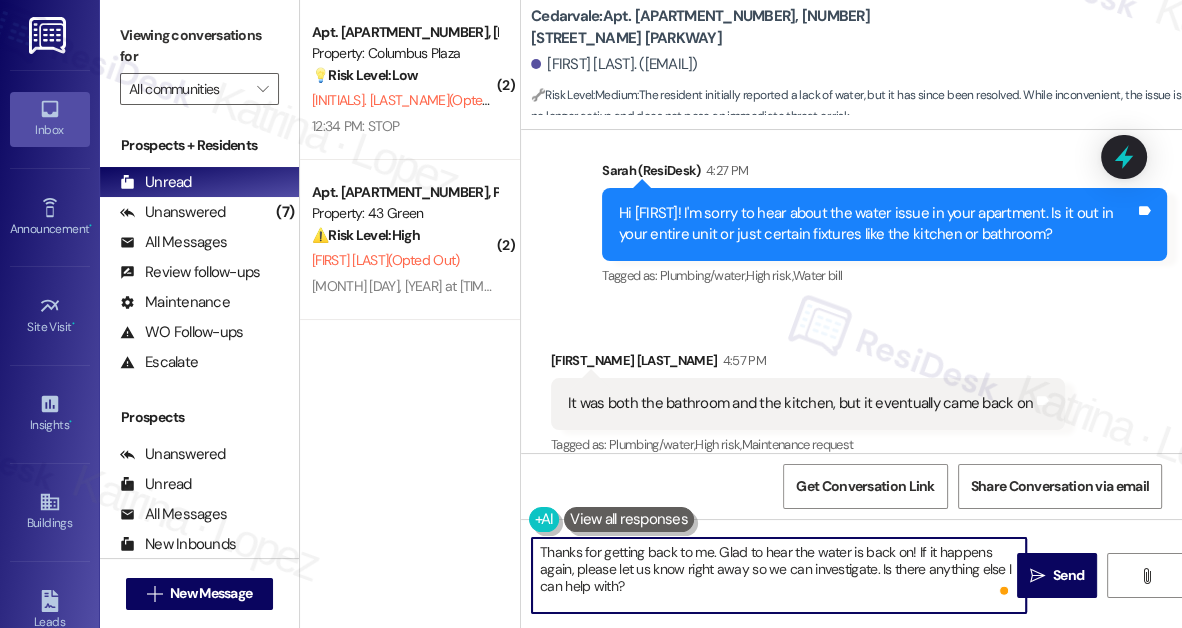 click on "Thanks for getting back to me. Glad to hear the water is back on! If it happens again, please let us know right away so we can investigate. Is there anything else I can help with?" at bounding box center [779, 575] 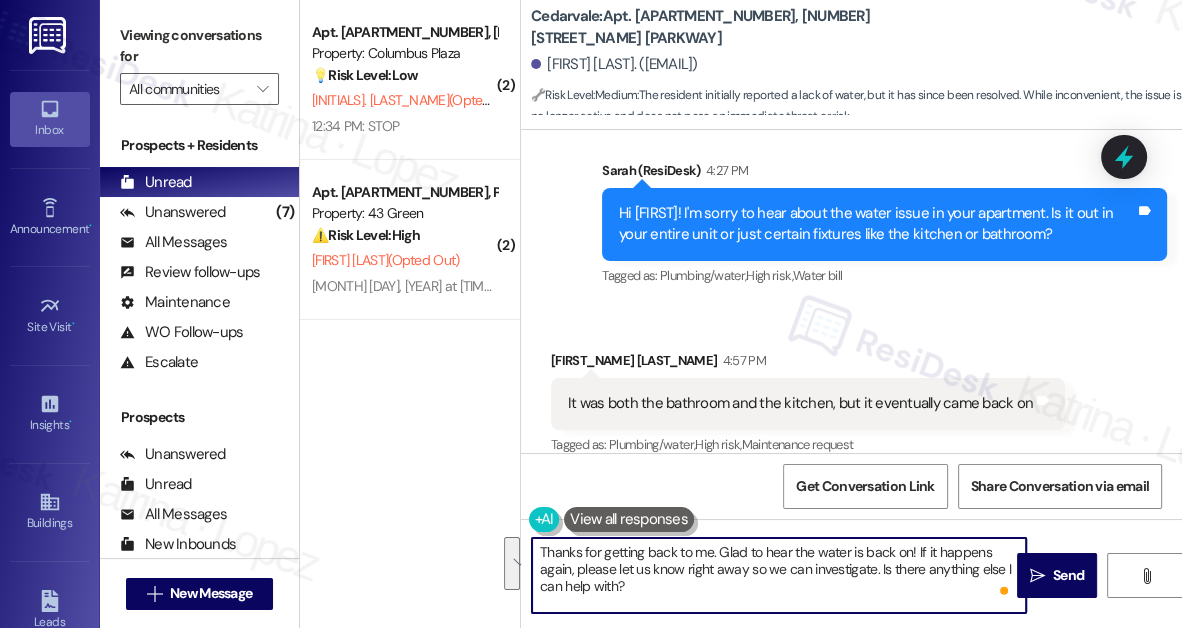 click on "Thanks for getting back to me. Glad to hear the water is back on! If it happens again, please let us know right away so we can investigate. Is there anything else I can help with?" at bounding box center (779, 575) 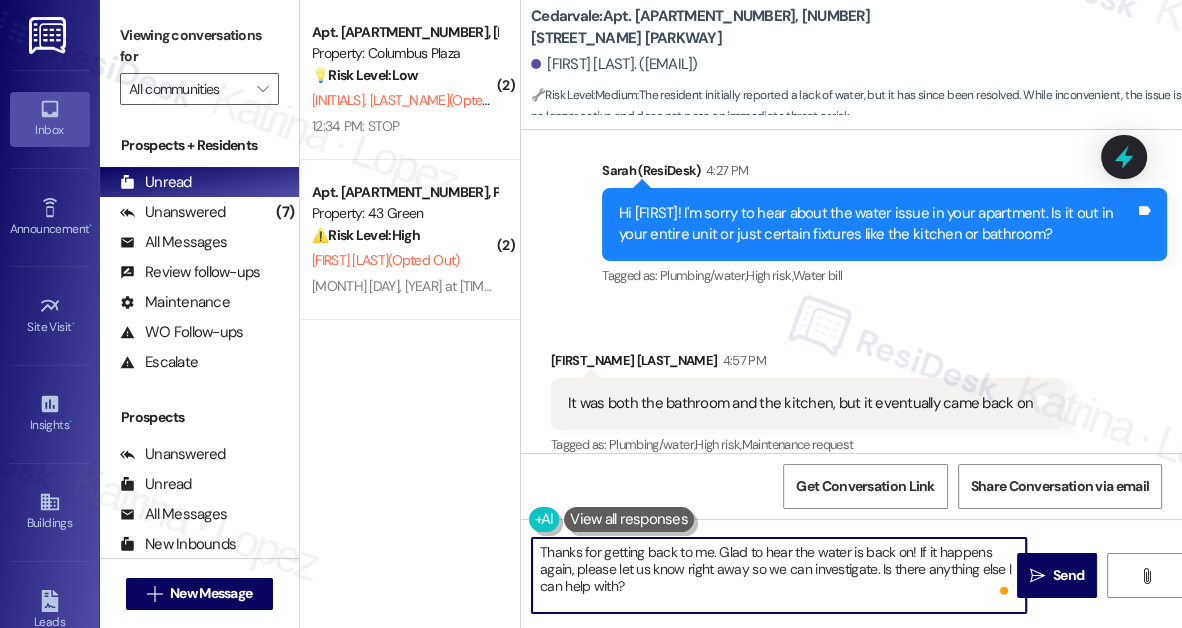 click on "Thanks for getting back to me. Glad to hear the water is back on! If it happens again, please let us know right away so we can investigate. Is there anything else I can help with?" at bounding box center (779, 575) 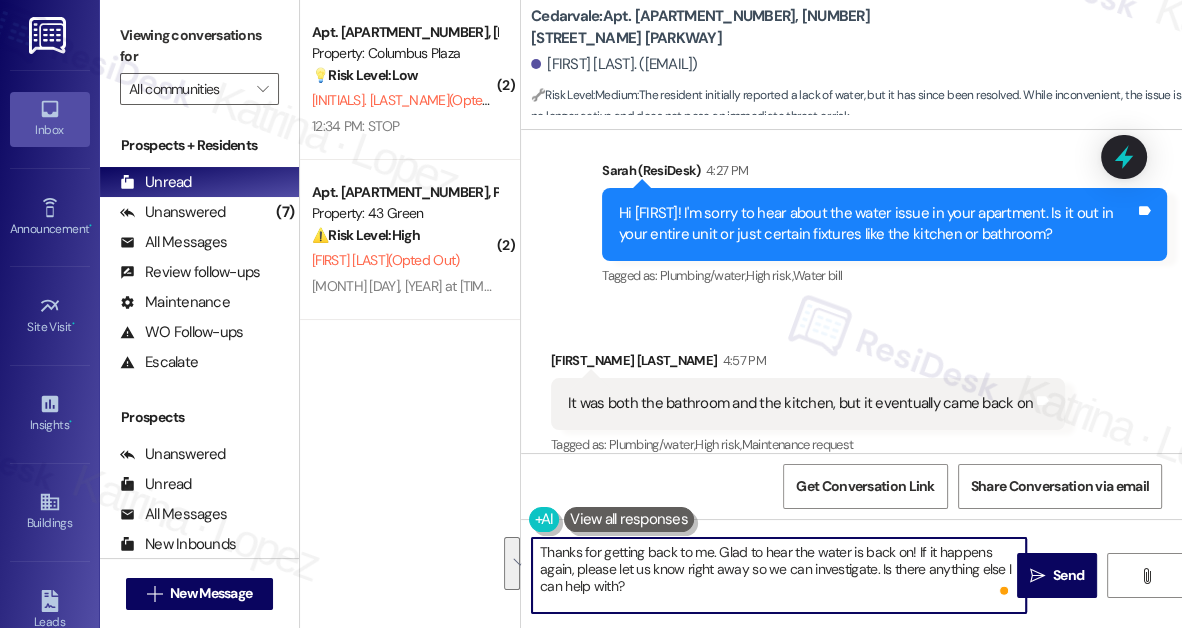 click on "Thanks for getting back to me. Glad to hear the water is back on! If it happens again, please let us know right away so we can investigate. Is there anything else I can help with?" at bounding box center (779, 575) 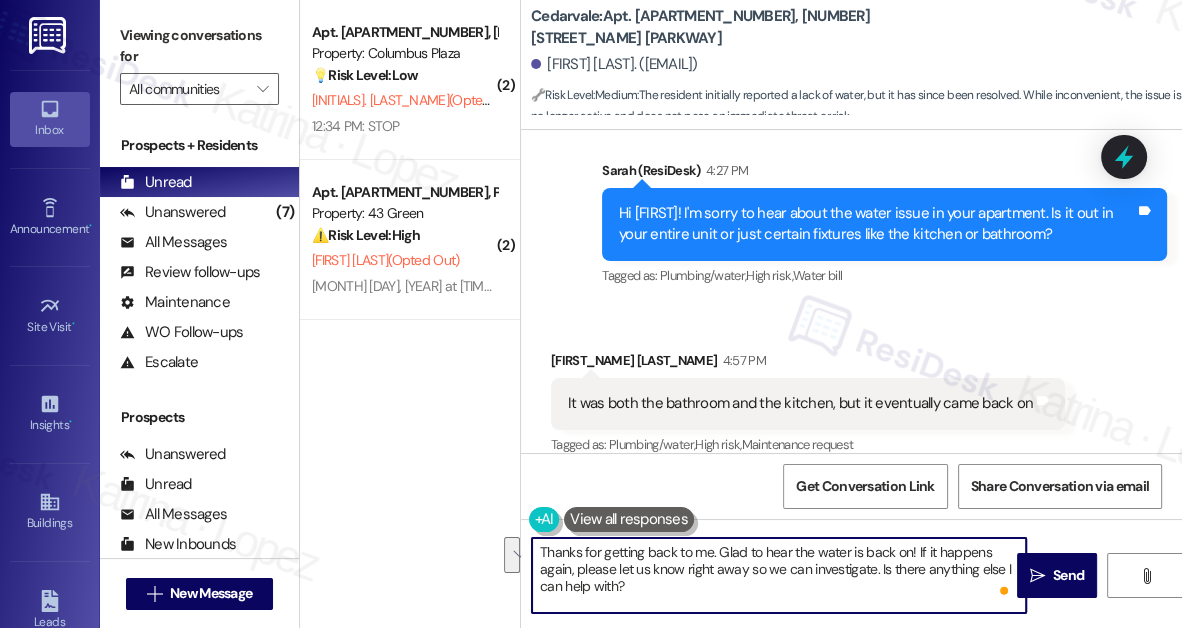 drag, startPoint x: 874, startPoint y: 571, endPoint x: 914, endPoint y: 546, distance: 47.169907 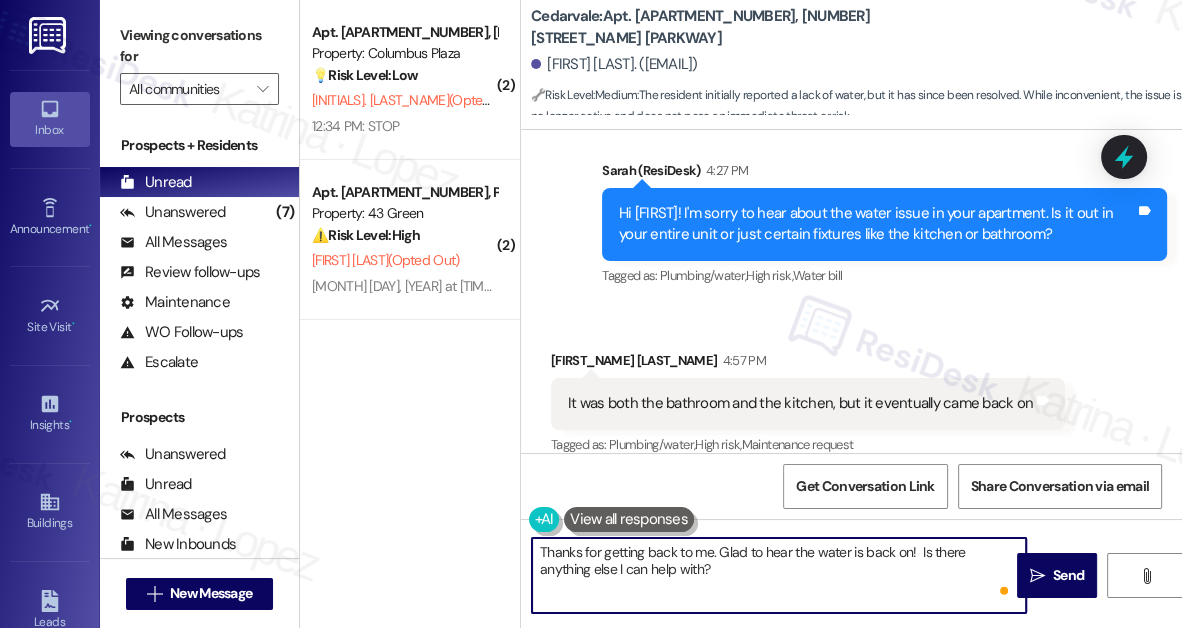 type on "Thanks for getting back to me. Glad to hear the water is back on! Is there anything else I can help with?" 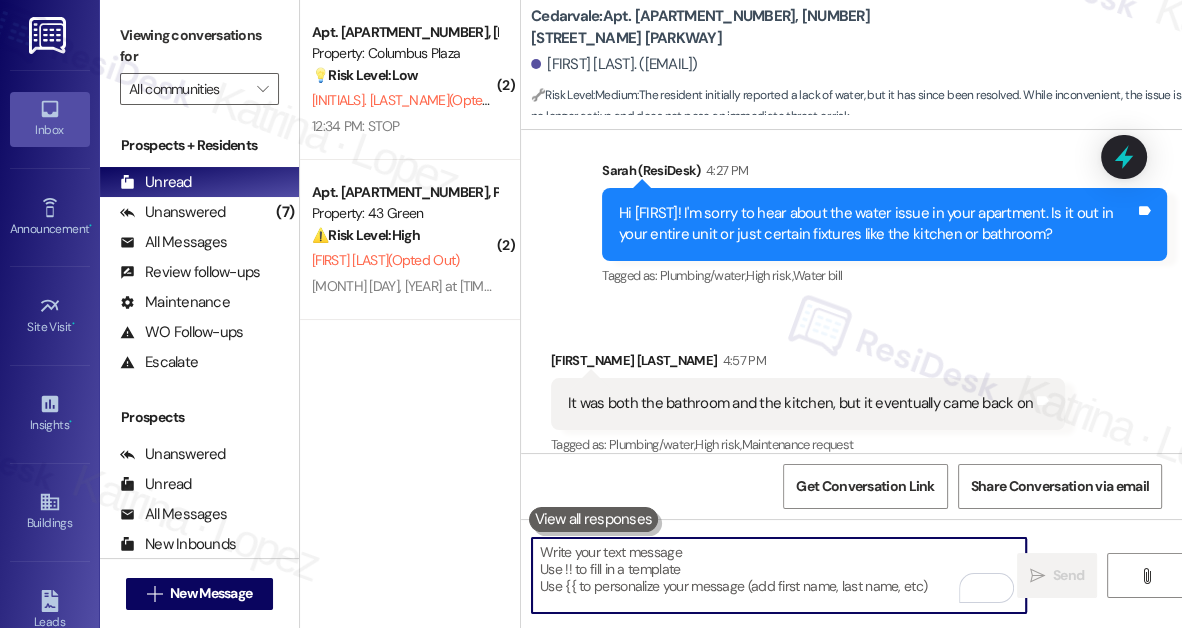 click at bounding box center [779, 575] 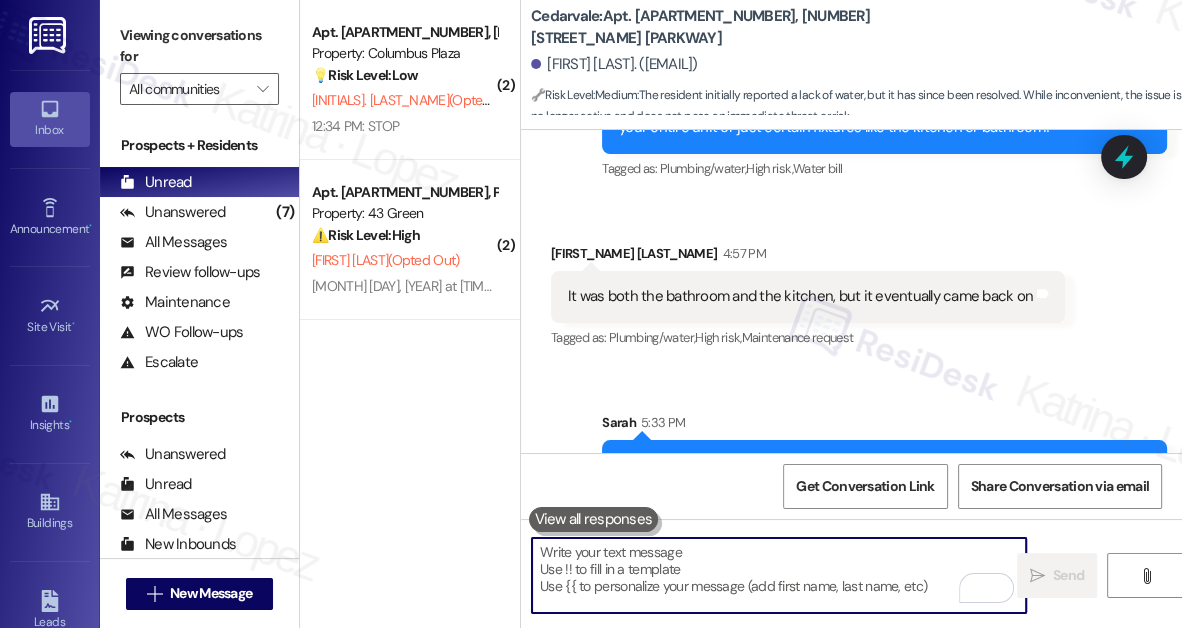 scroll, scrollTop: 2041, scrollLeft: 0, axis: vertical 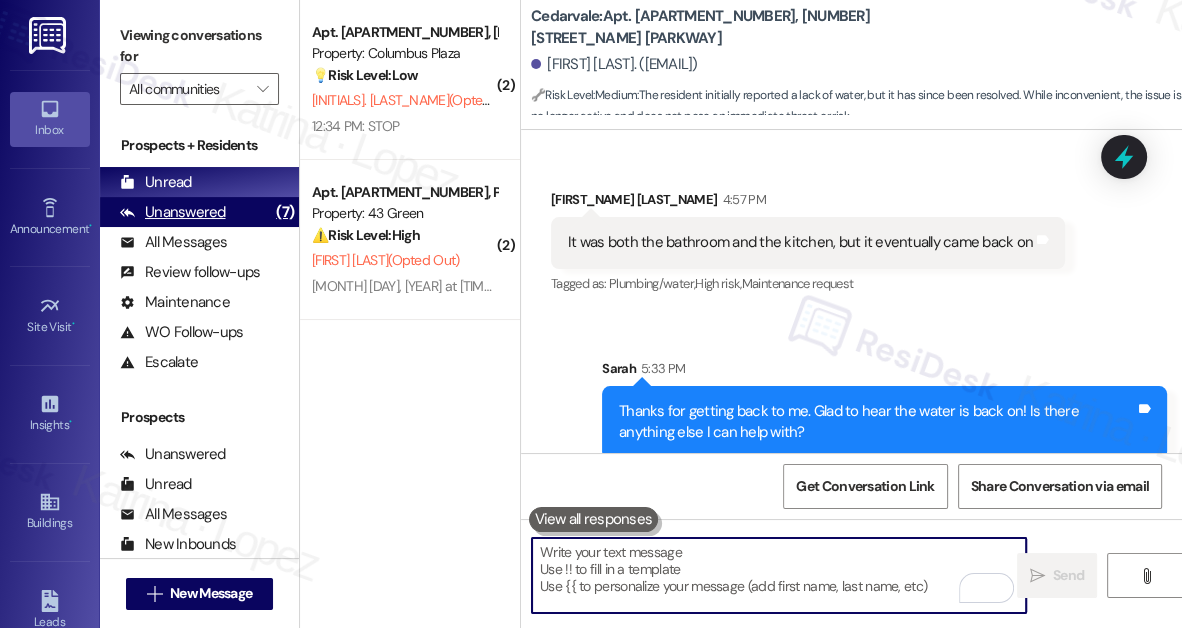 type 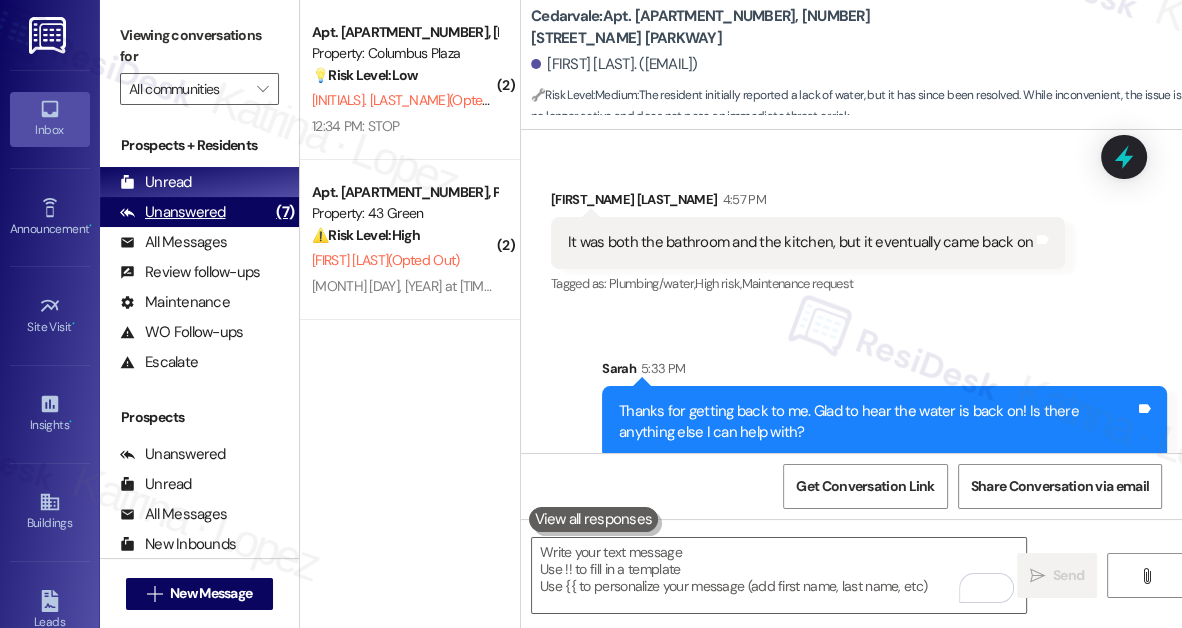 click on "Unanswered" at bounding box center (173, 212) 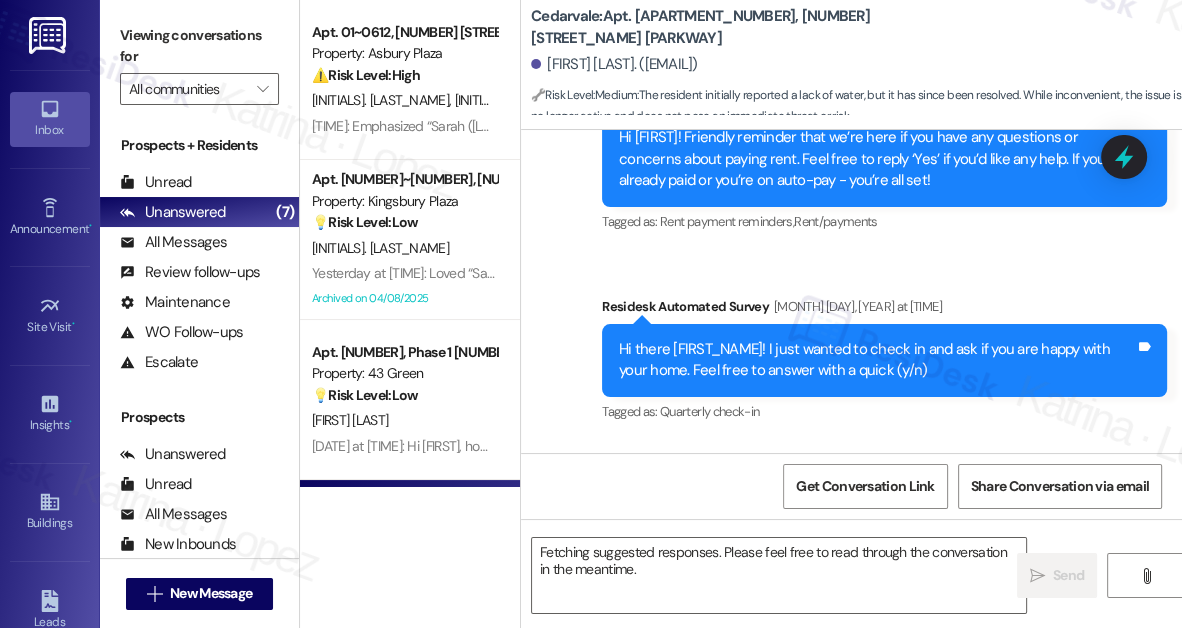 scroll, scrollTop: 1379, scrollLeft: 0, axis: vertical 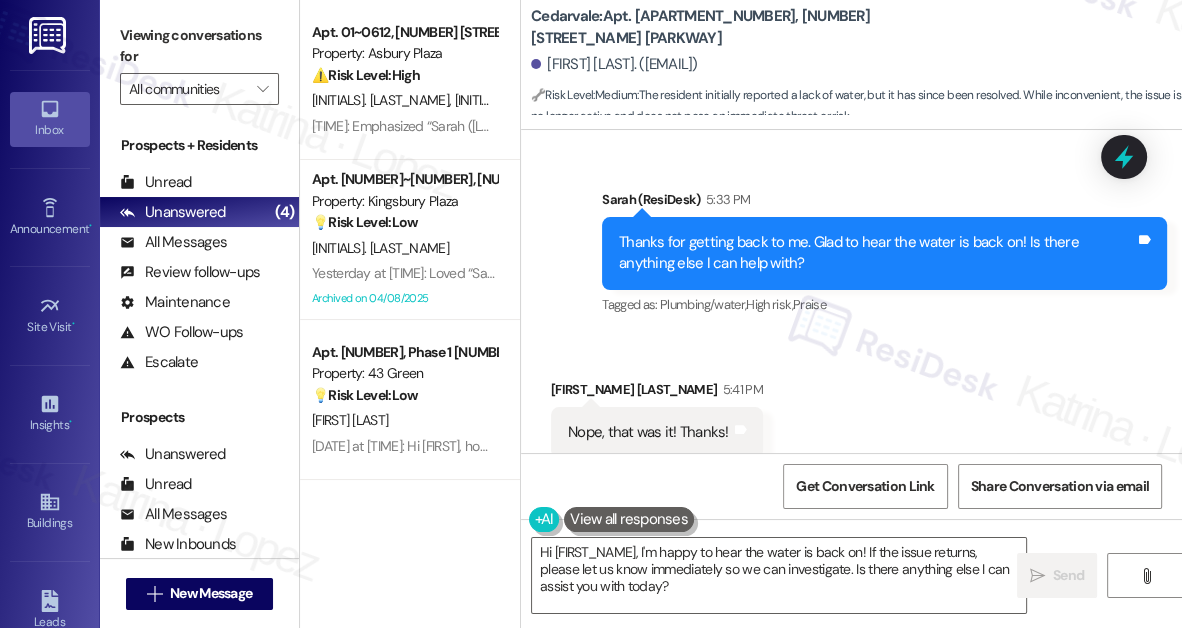 click on "Thanks for getting back to me. Glad to hear the water is back on! Is there anything else I can help with?" at bounding box center [877, 253] 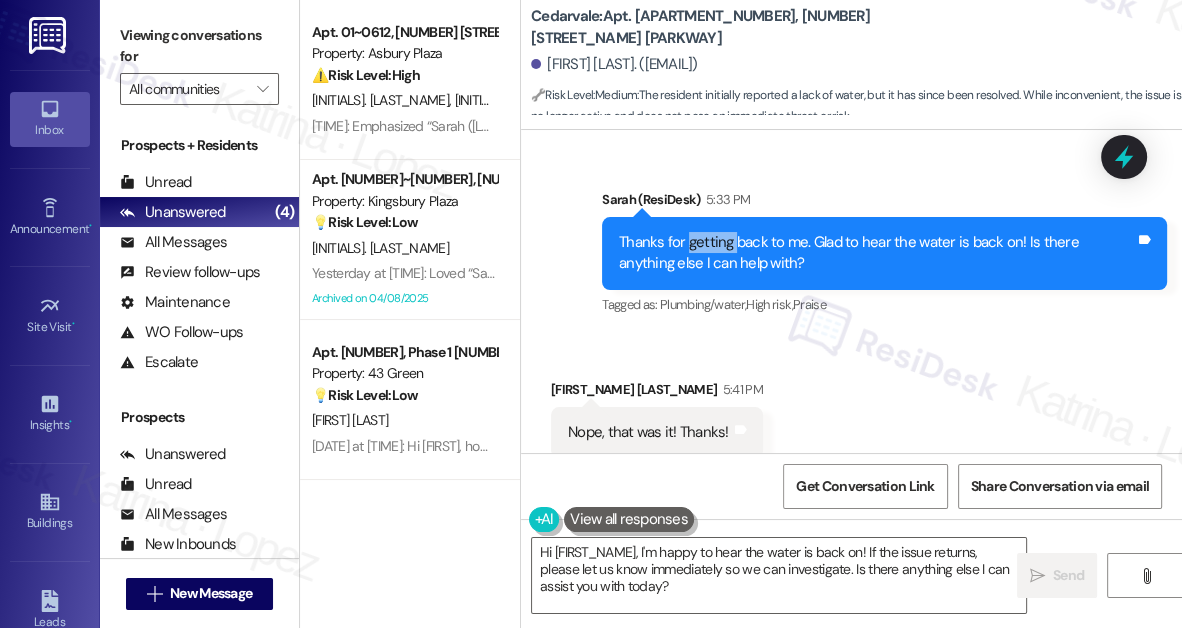 click on "Thanks for getting back to me. Glad to hear the water is back on! Is there anything else I can help with?" at bounding box center (877, 253) 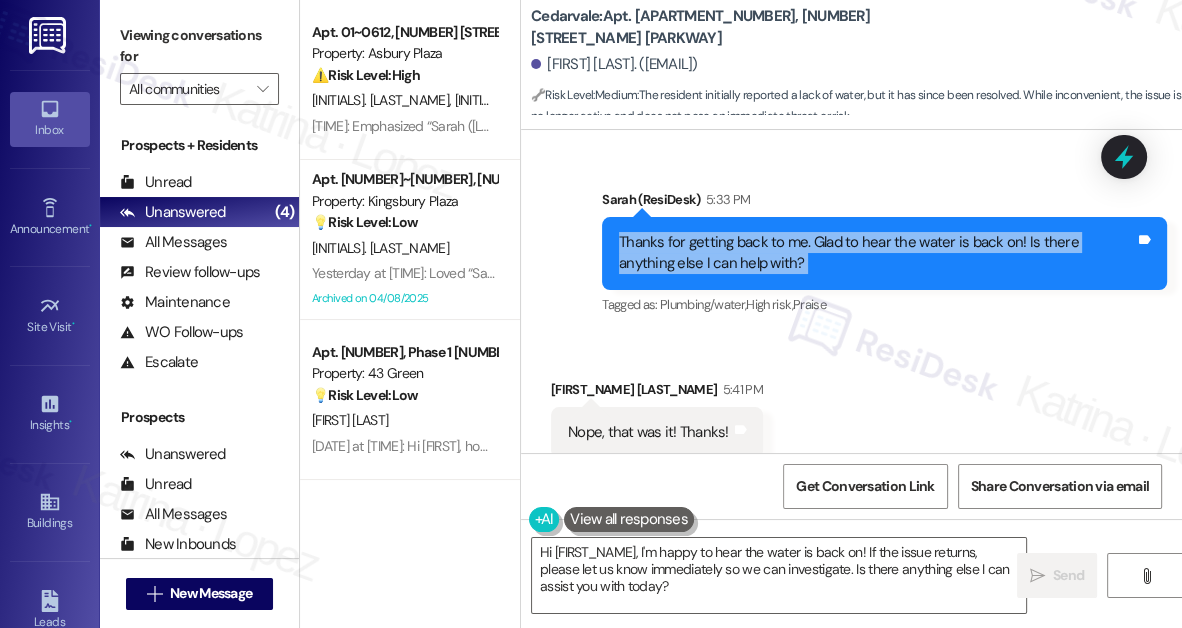 click on "Thanks for getting back to me. Glad to hear the water is back on! Is there anything else I can help with?" at bounding box center (877, 253) 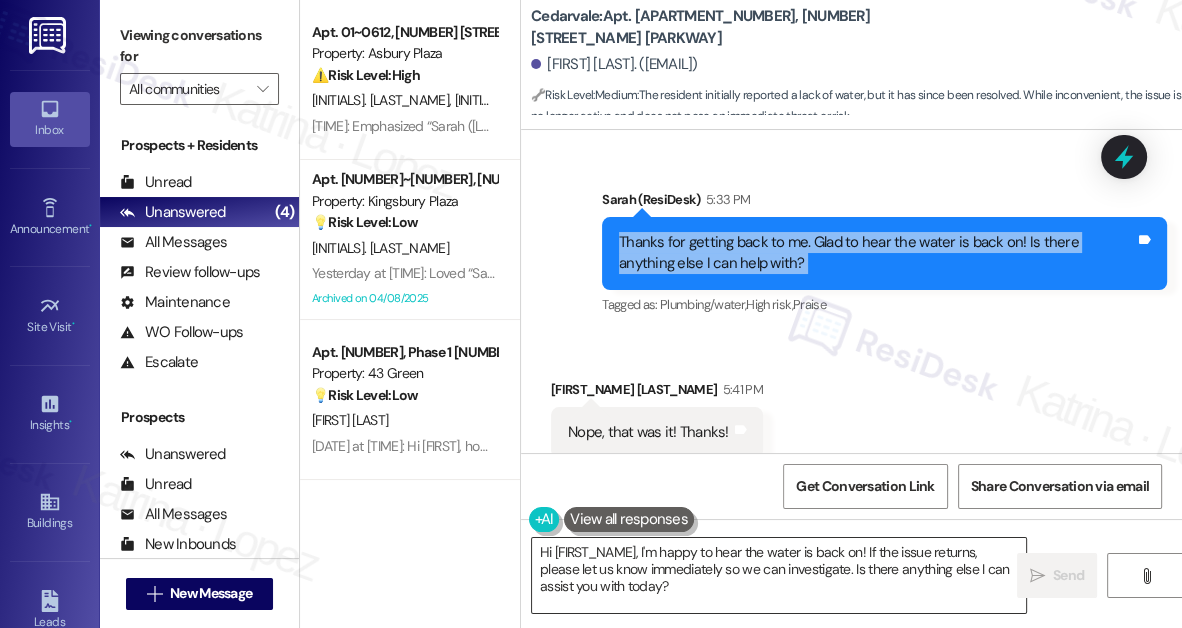 click on "Hi [FIRST_NAME], I'm happy to hear the water is back on! If the issue returns, please let us know immediately so we can investigate. Is there anything else I can assist you with today?" at bounding box center [779, 575] 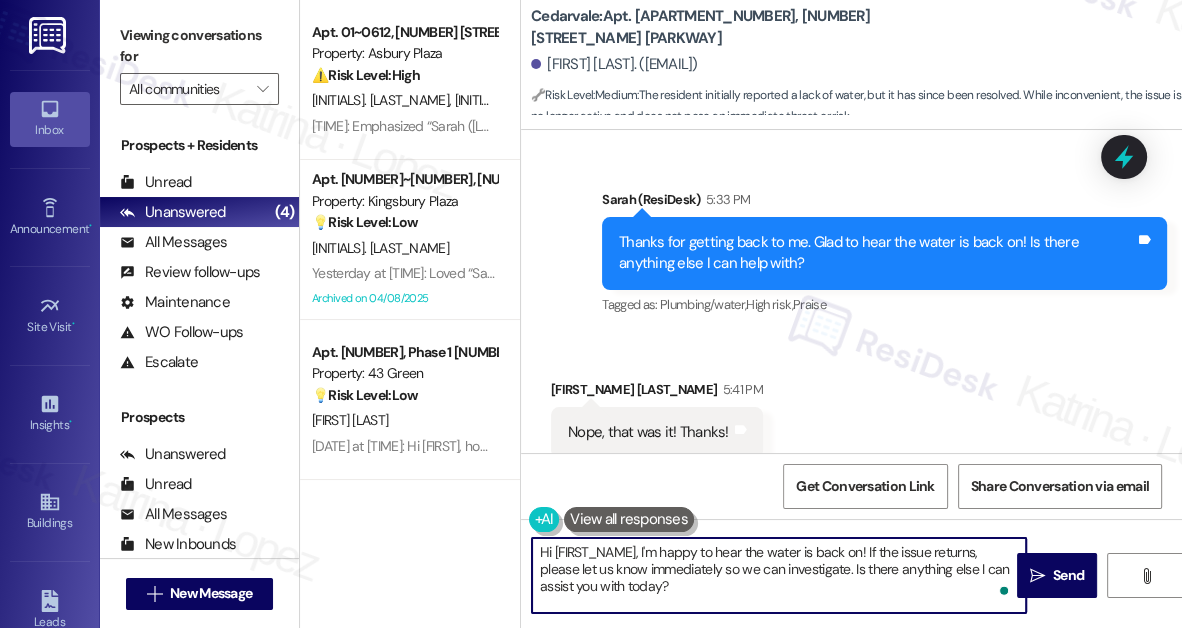 click on "Hi [FIRST_NAME], I'm happy to hear the water is back on! If the issue returns, please let us know immediately so we can investigate. Is there anything else I can assist you with today?" at bounding box center (779, 575) 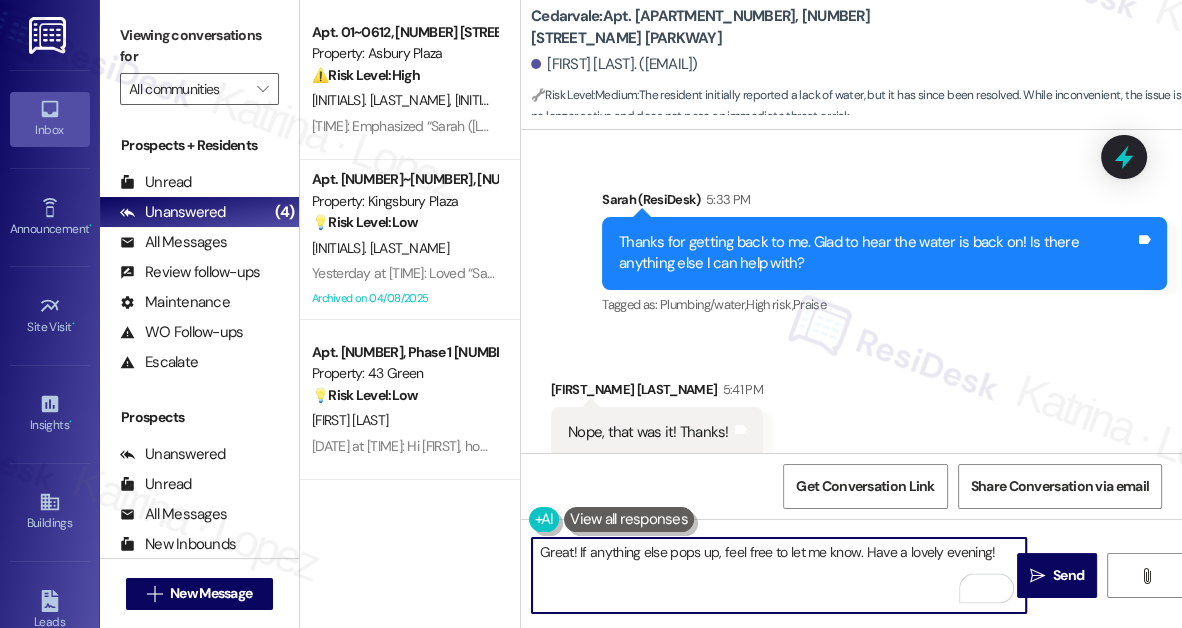 click on "Great! If anything else pops up, feel free to let me know. Have a lovely evening!" at bounding box center (779, 575) 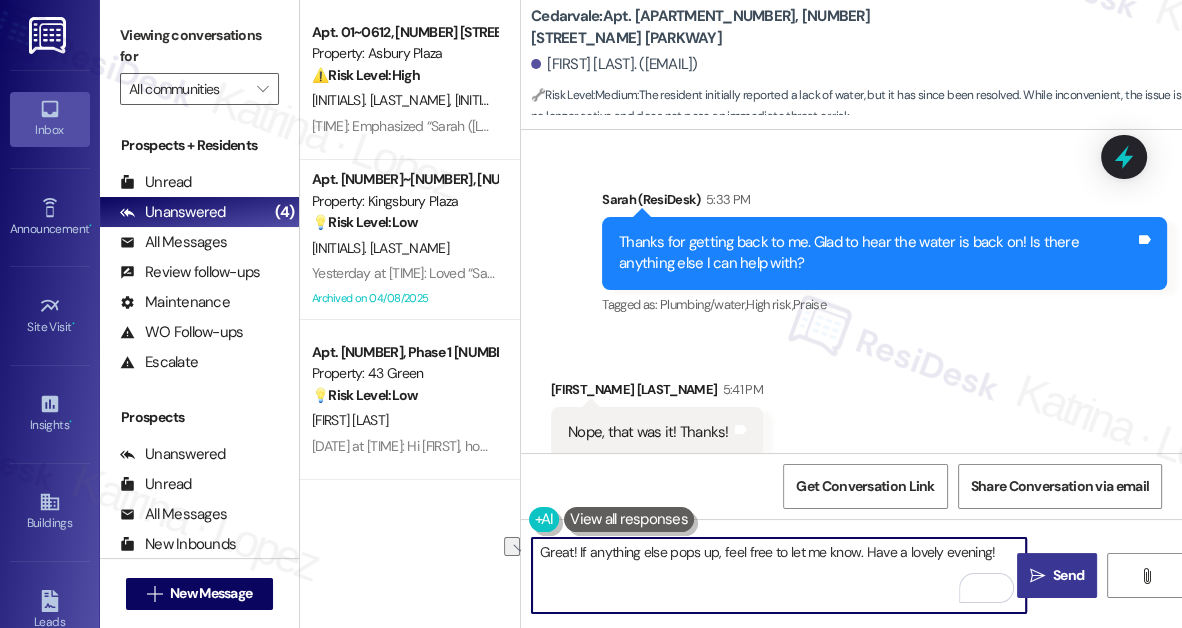 type on "Great! If anything else pops up, feel free to let me know. Have a lovely evening!" 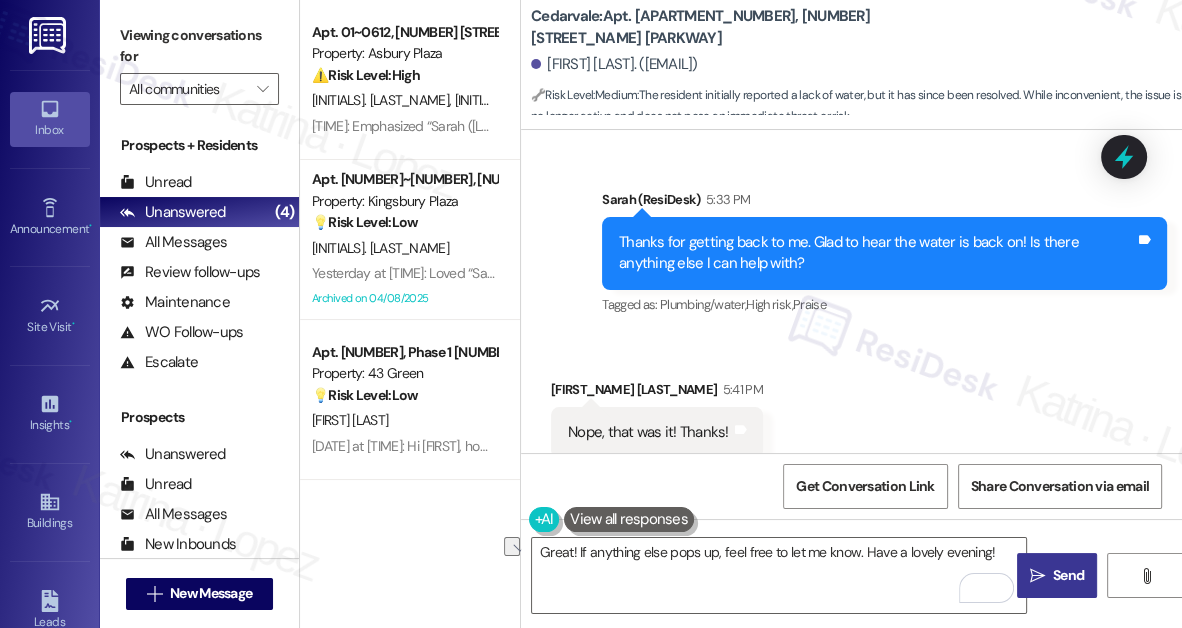 click on "Send" at bounding box center [1068, 575] 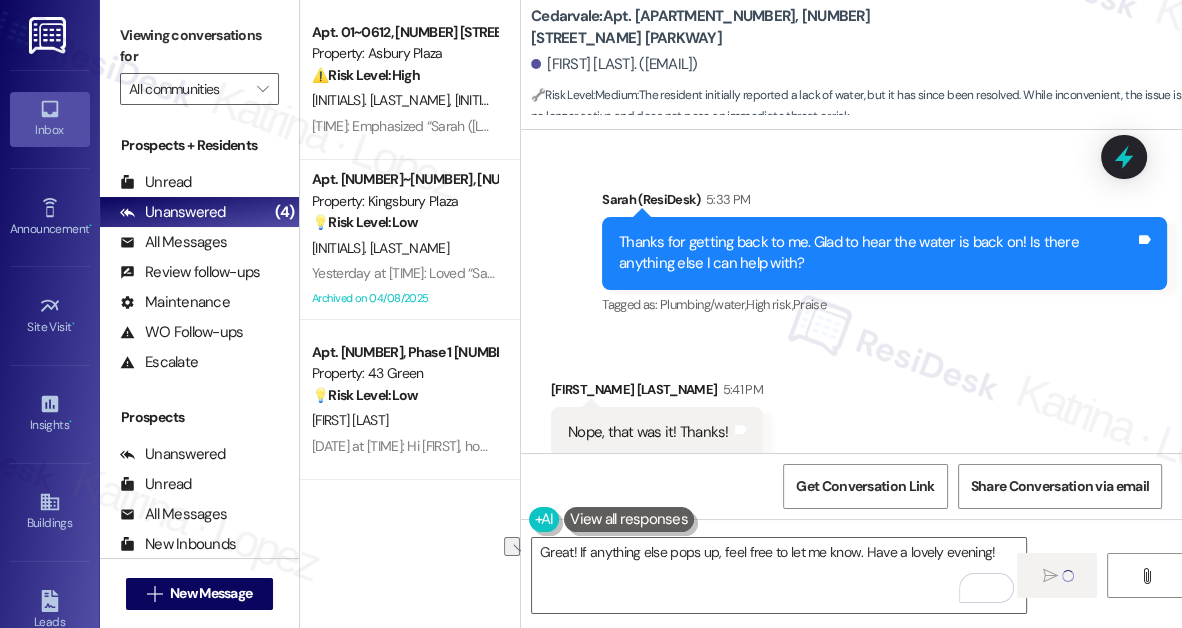 type 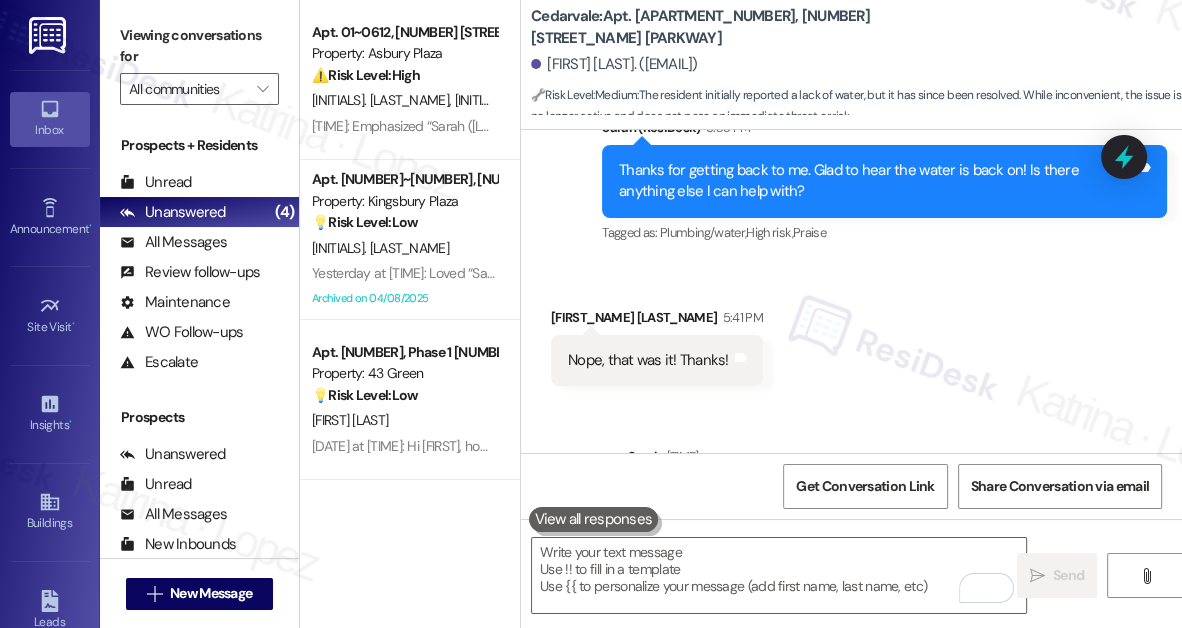 scroll, scrollTop: 2349, scrollLeft: 0, axis: vertical 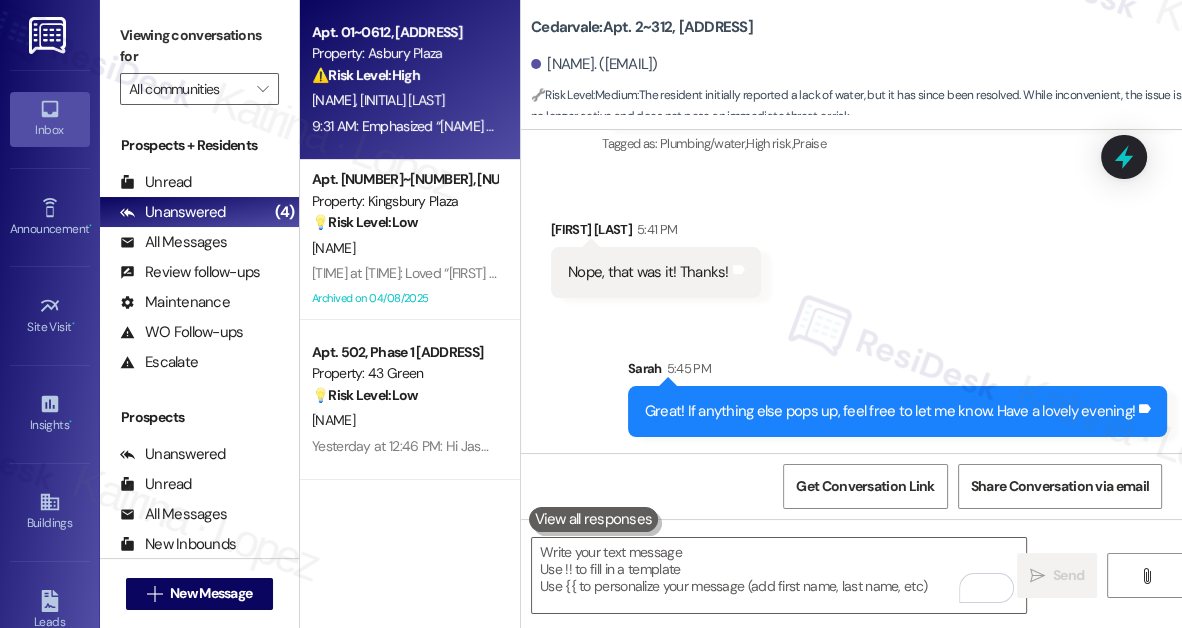 click on "[INITIAL] [LAST] [INITIAL] [LAST]" at bounding box center [404, 100] 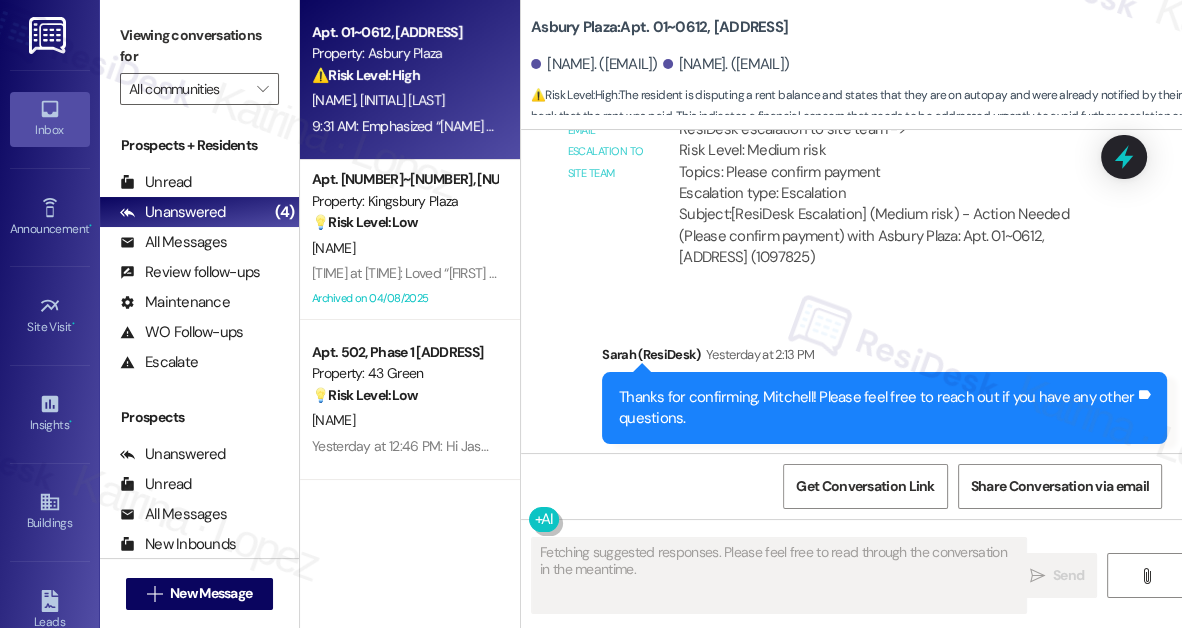 scroll, scrollTop: 6802, scrollLeft: 0, axis: vertical 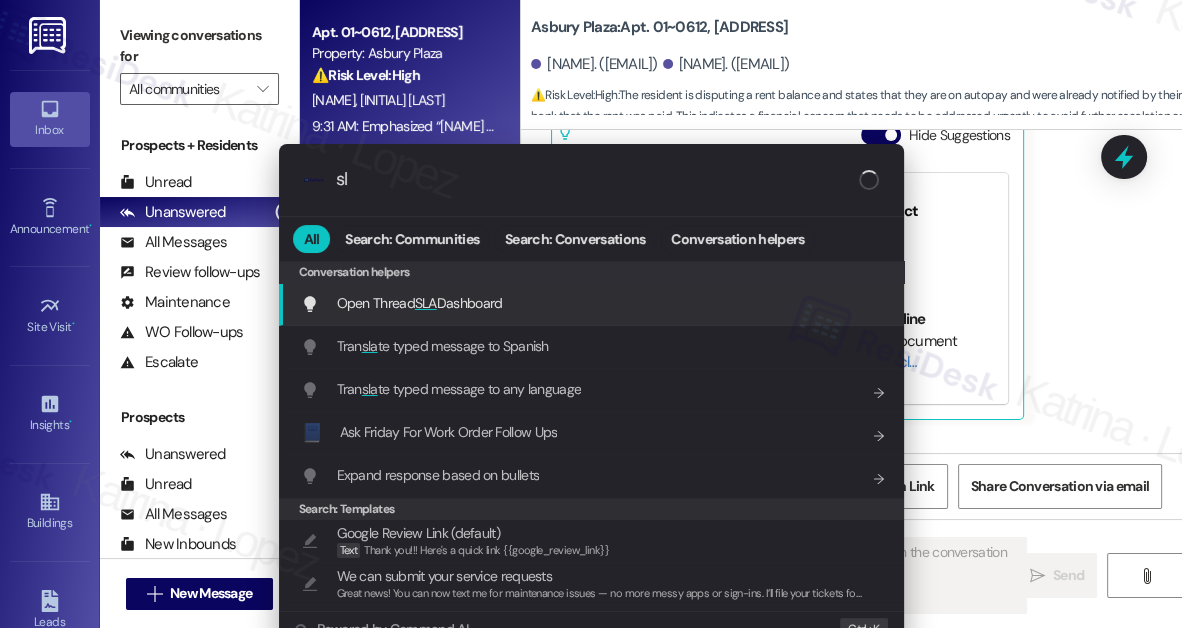 type on "sla" 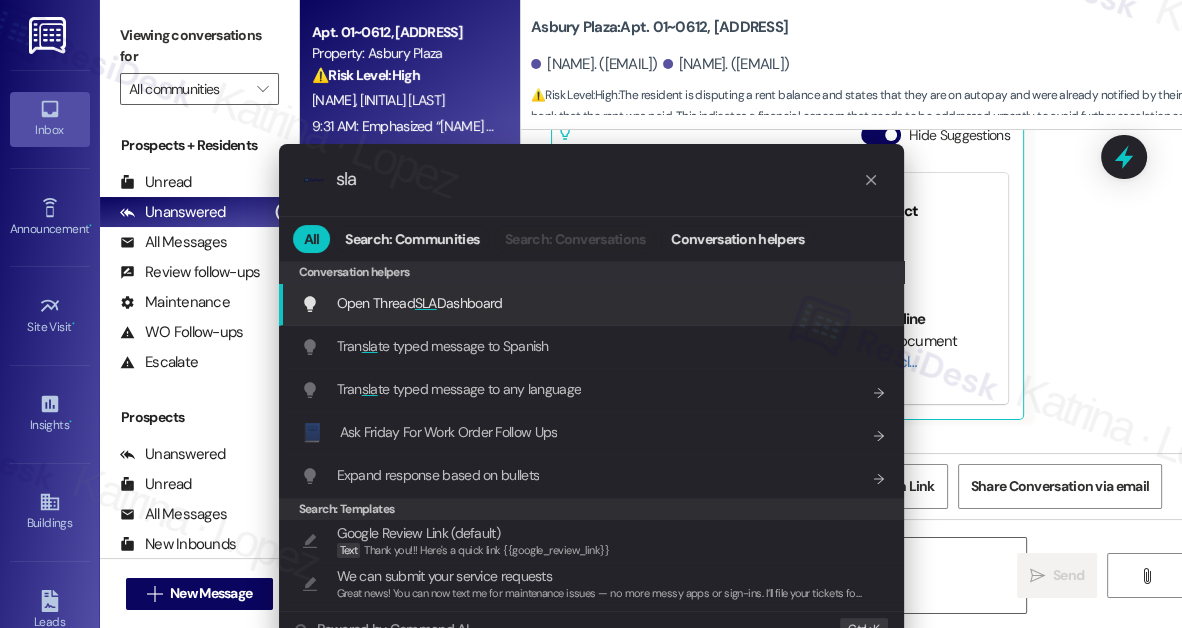 click on "Open Thread  SLA  Dashboard Add shortcut" at bounding box center [591, 304] 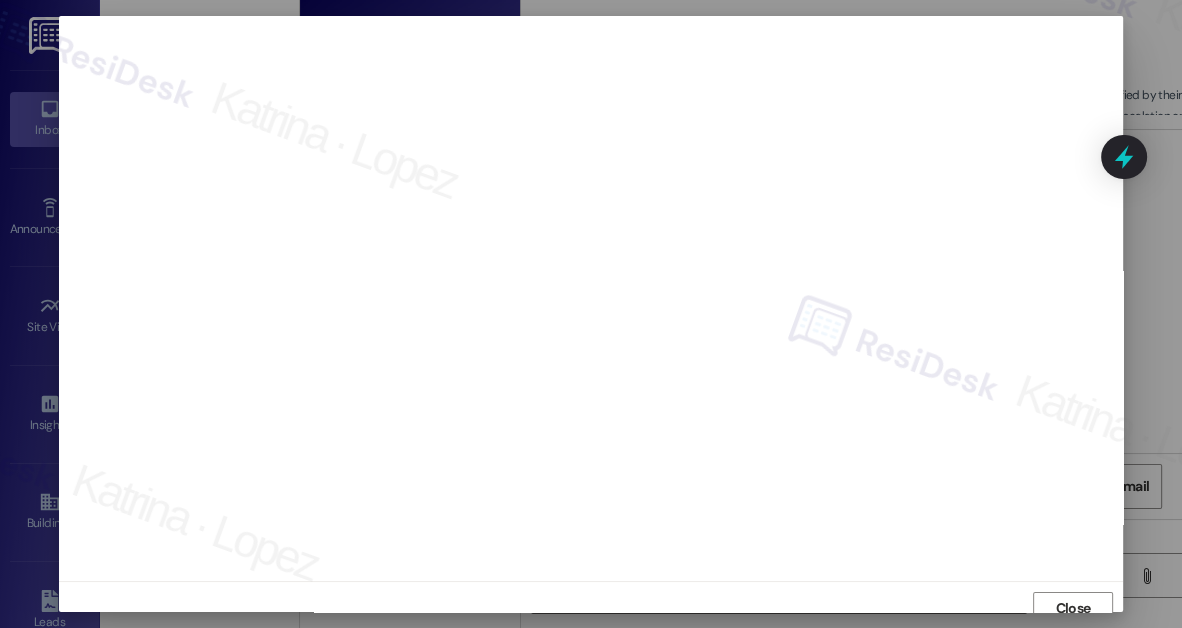 scroll, scrollTop: 11, scrollLeft: 0, axis: vertical 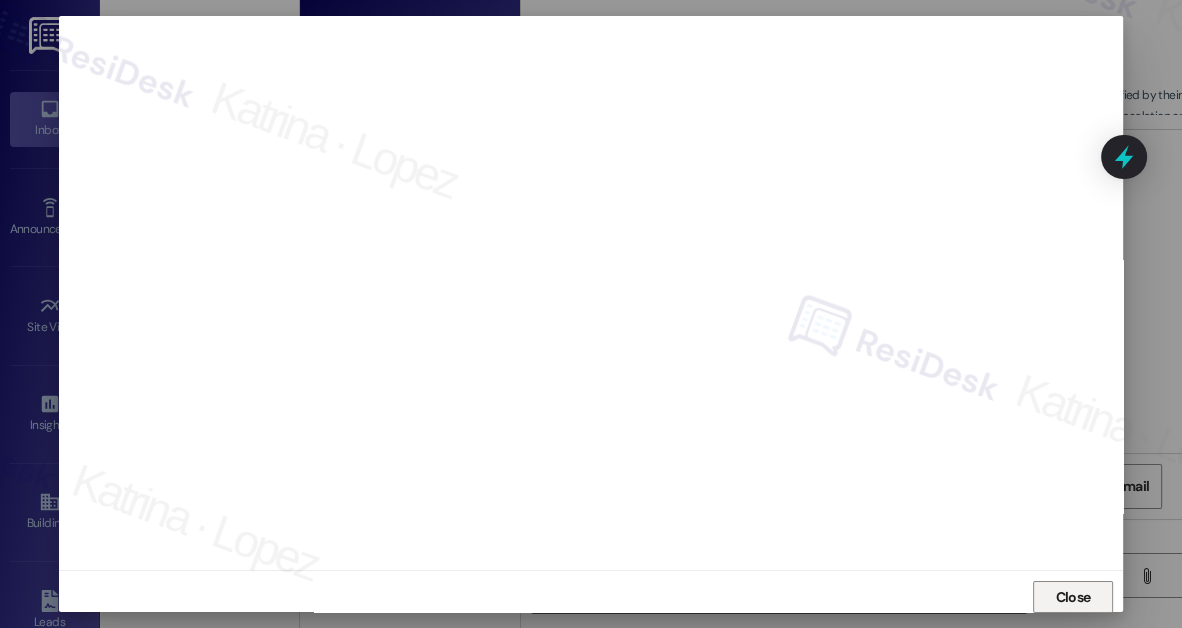 click on "Close" at bounding box center (1073, 597) 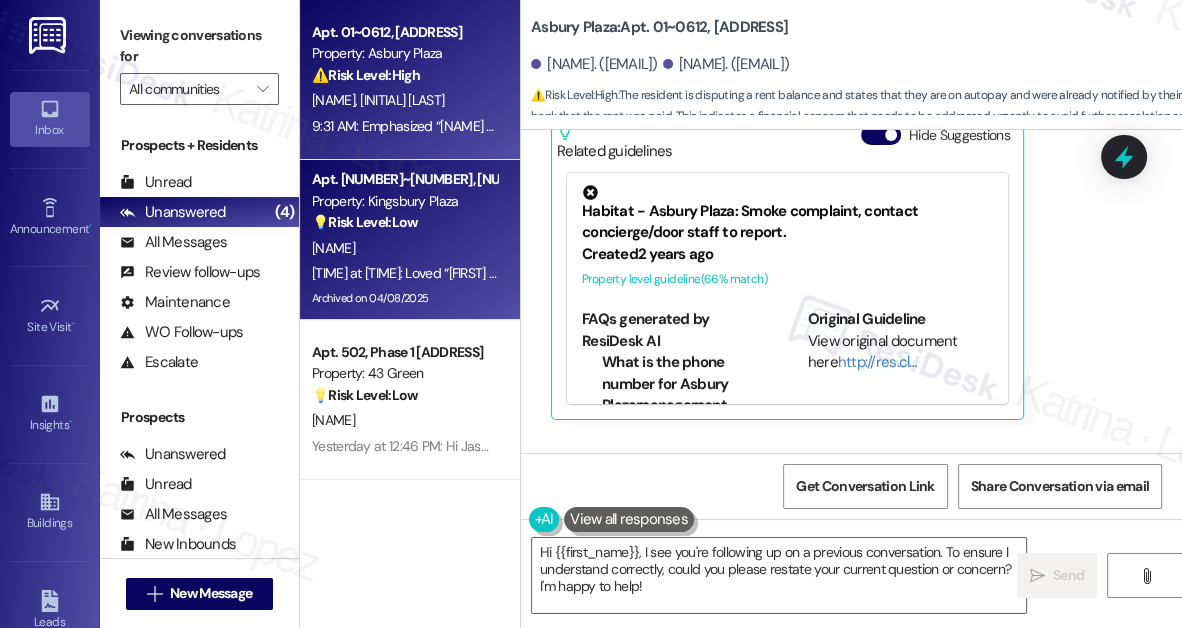 click on "Archived on 04/08/2025" at bounding box center (404, 298) 